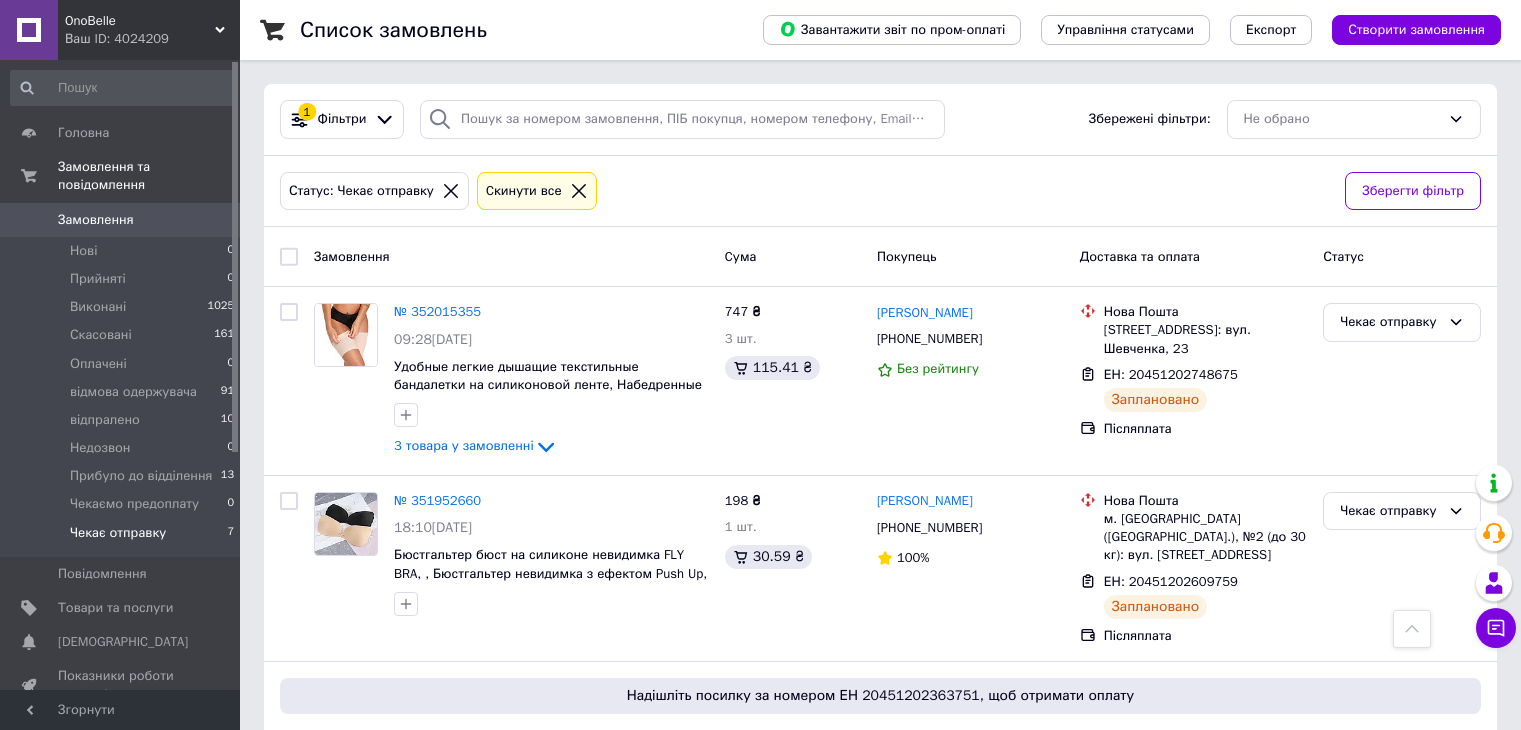 scroll, scrollTop: 960, scrollLeft: 0, axis: vertical 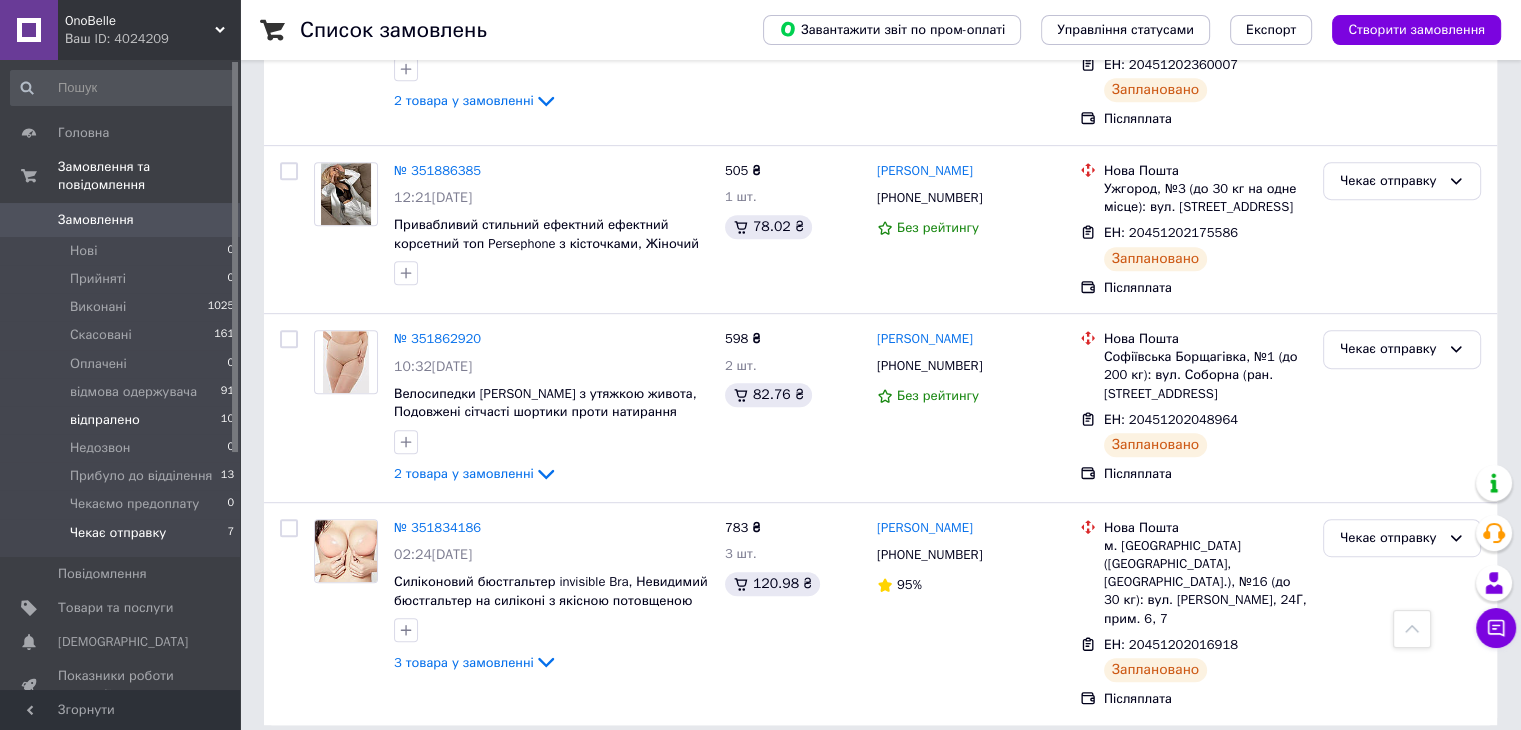 click on "відпралено" at bounding box center [105, 420] 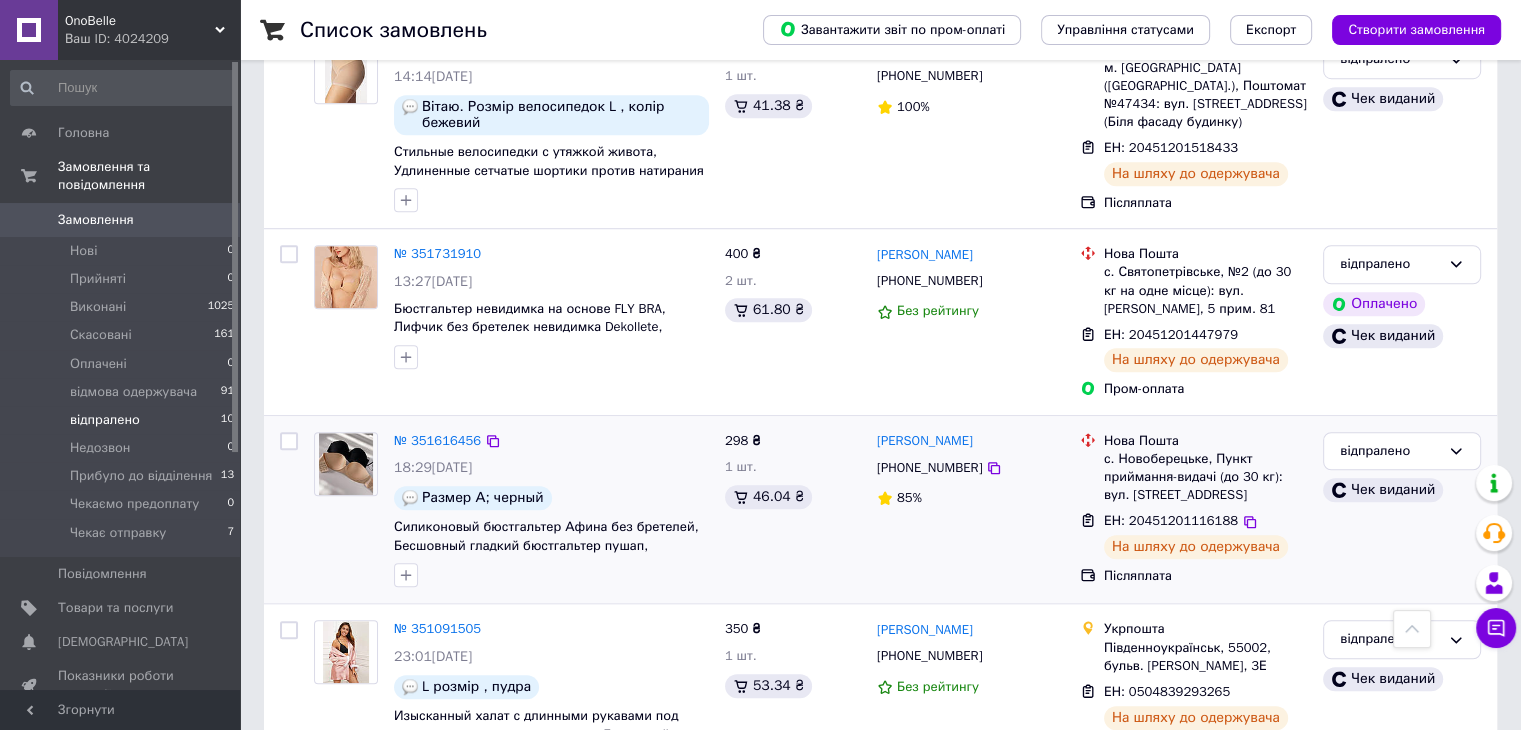 scroll, scrollTop: 1417, scrollLeft: 0, axis: vertical 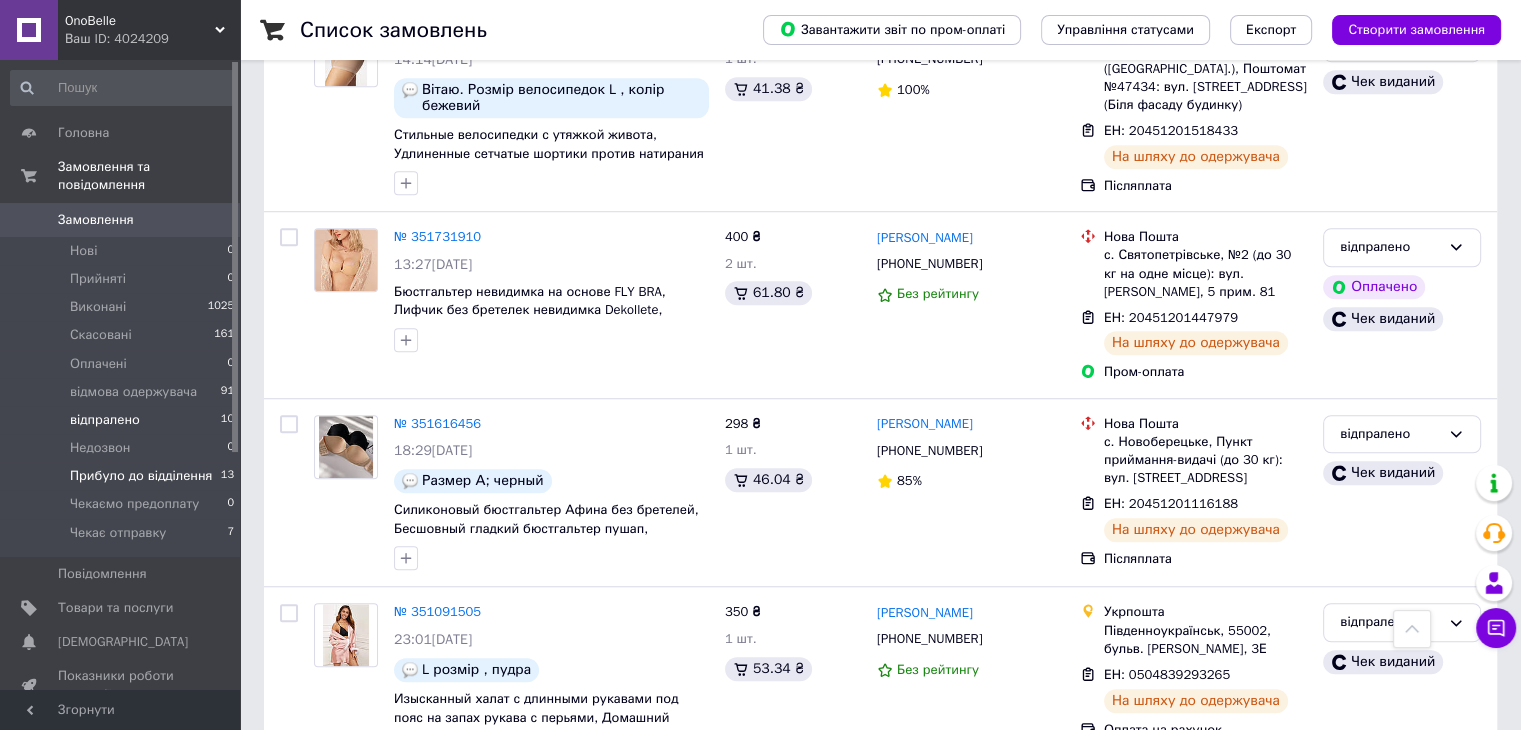 click on "Прибуло до відділення" at bounding box center (141, 476) 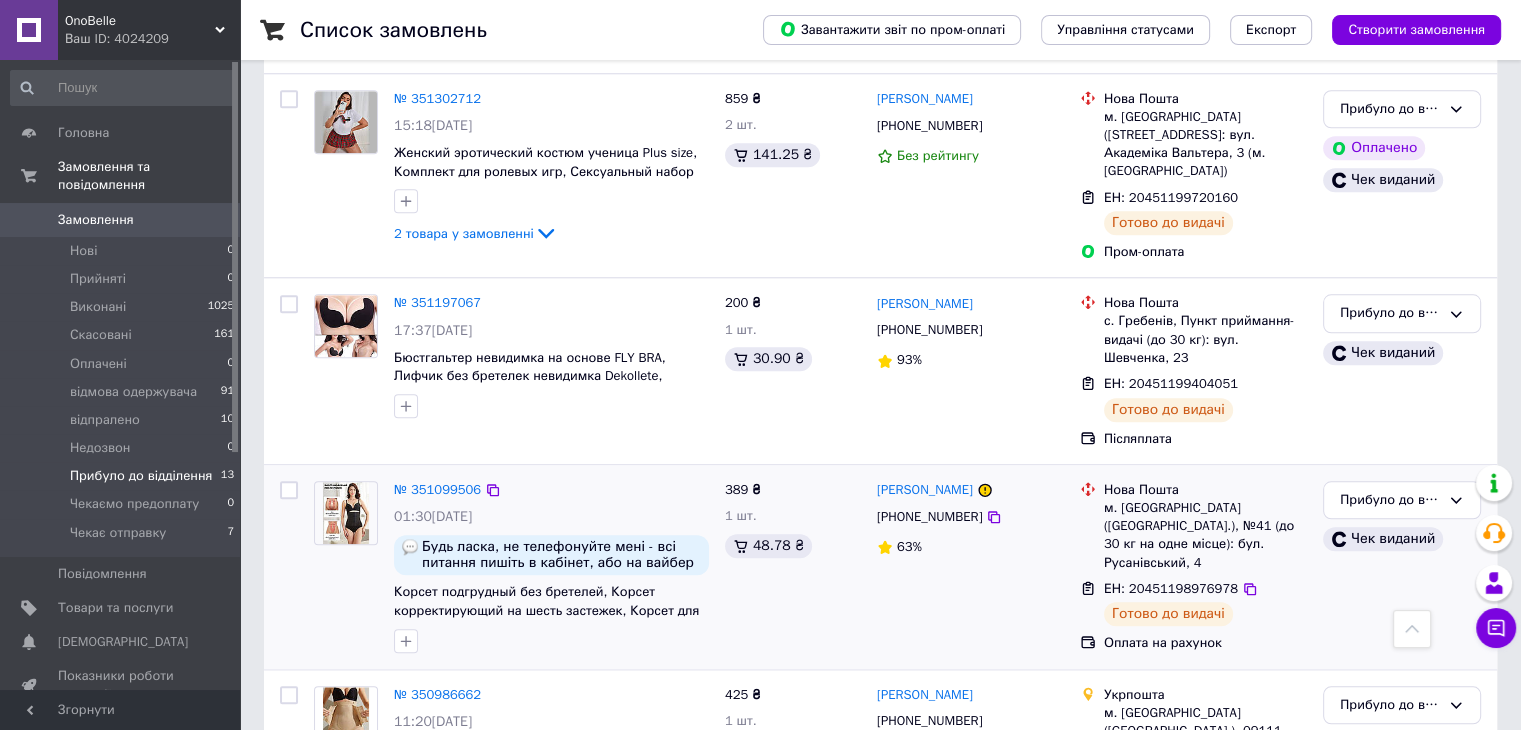 scroll, scrollTop: 1954, scrollLeft: 0, axis: vertical 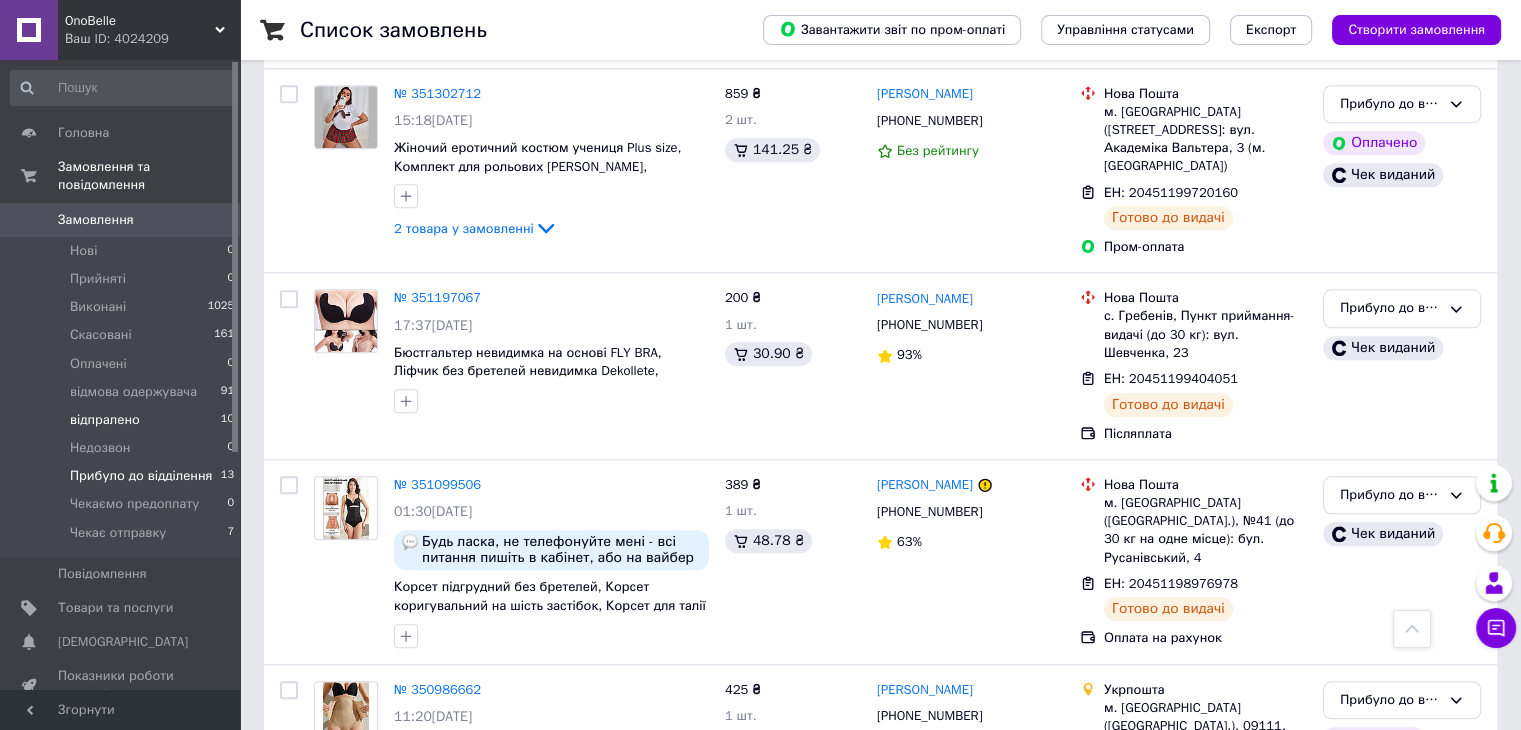 click on "відпралено" at bounding box center (105, 420) 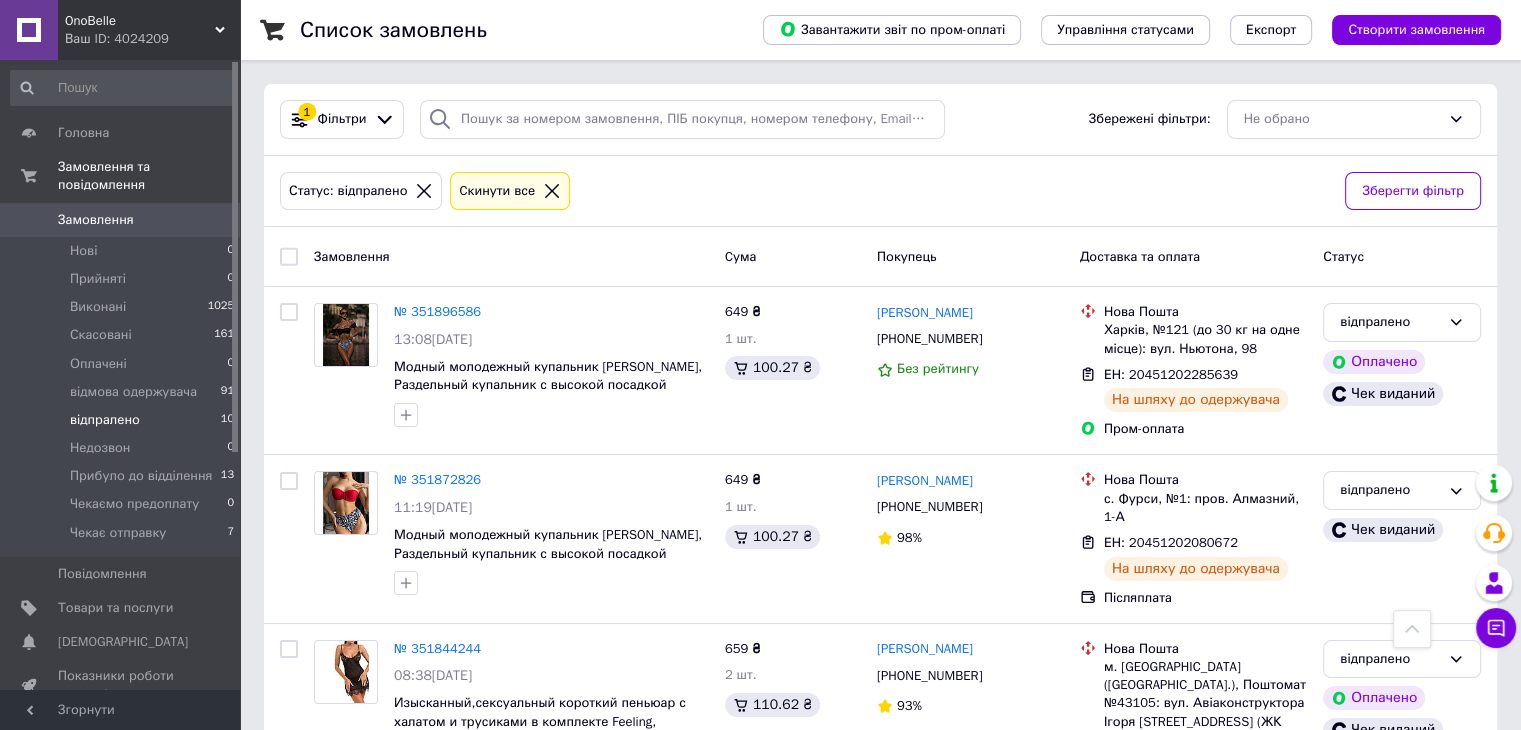 scroll, scrollTop: 0, scrollLeft: 0, axis: both 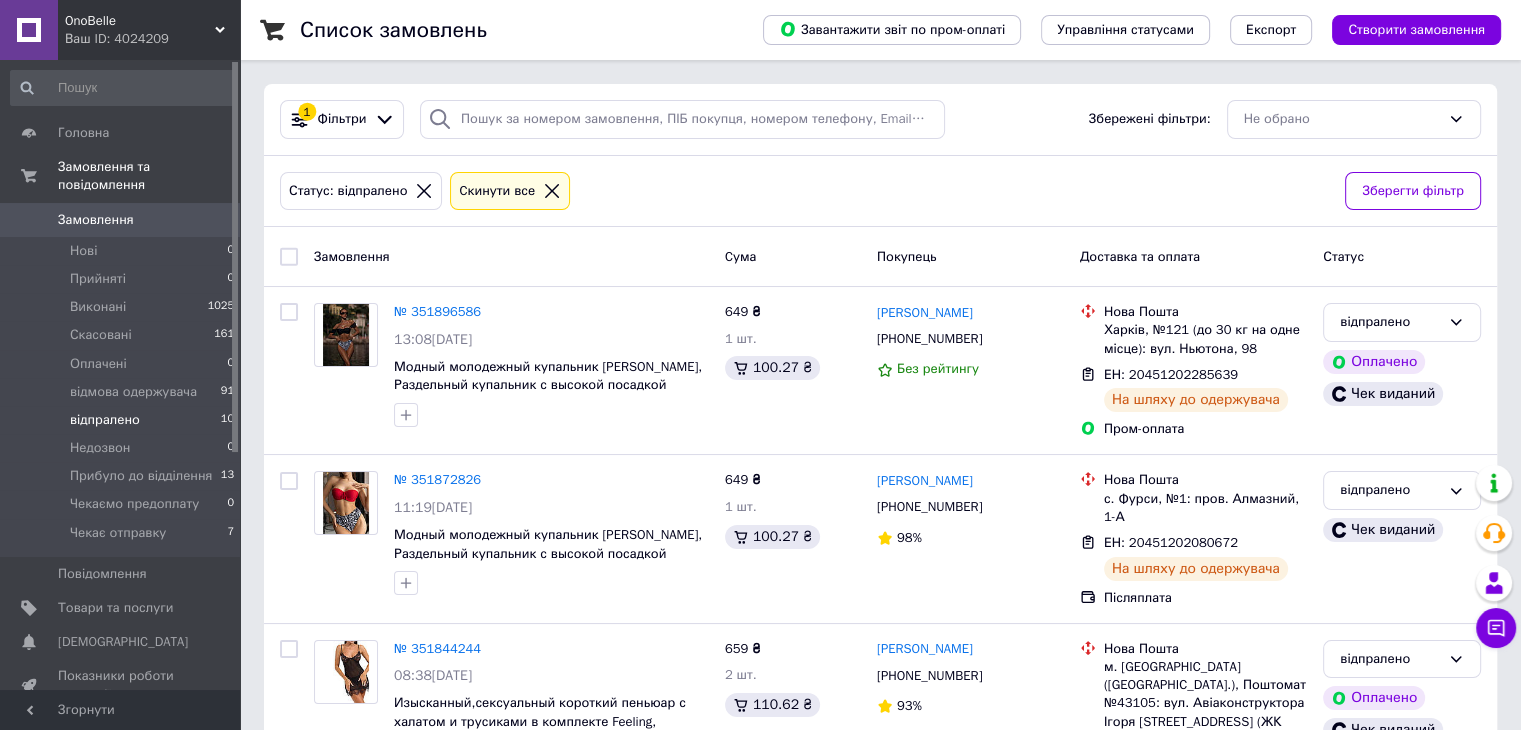 click 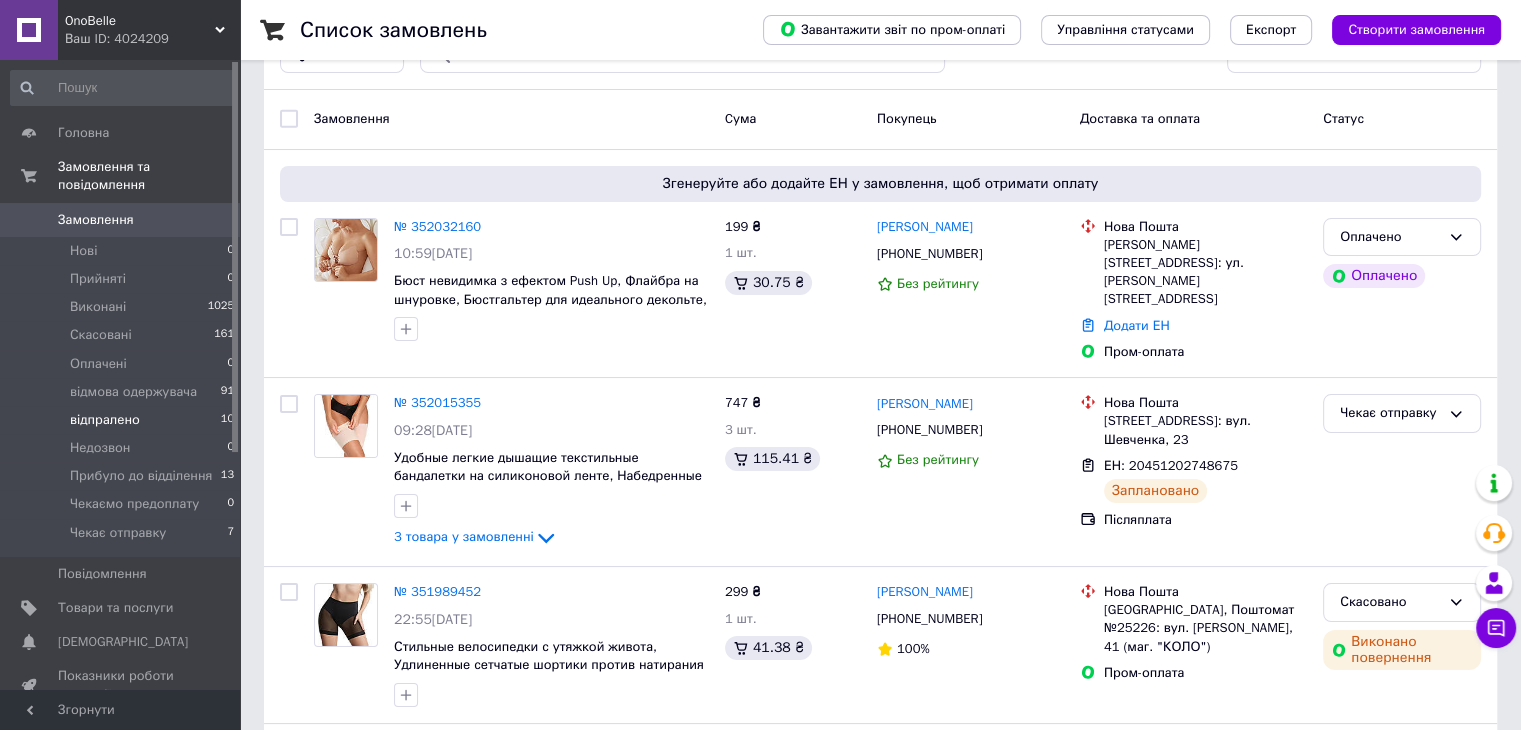 scroll, scrollTop: 100, scrollLeft: 0, axis: vertical 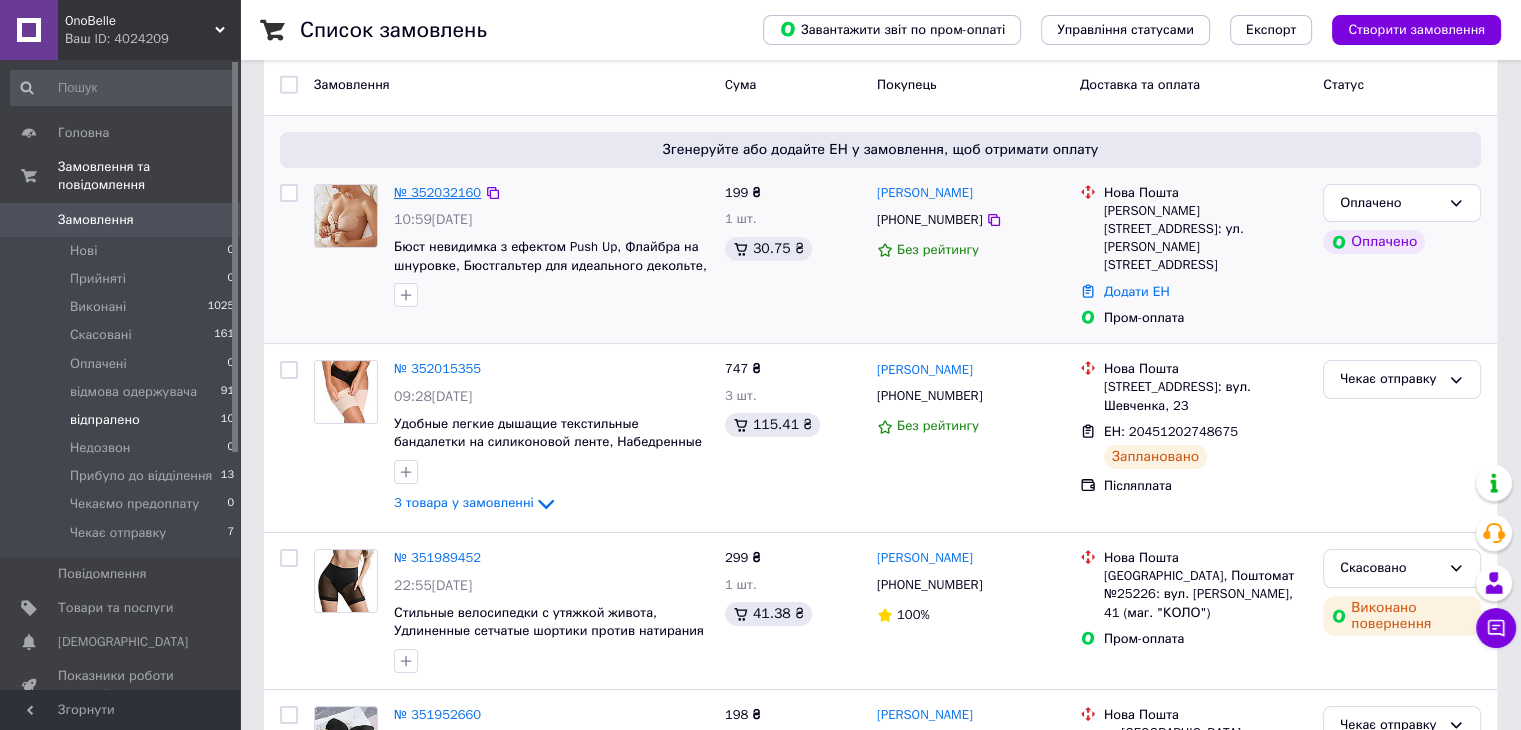 click on "№ 352032160" at bounding box center (437, 192) 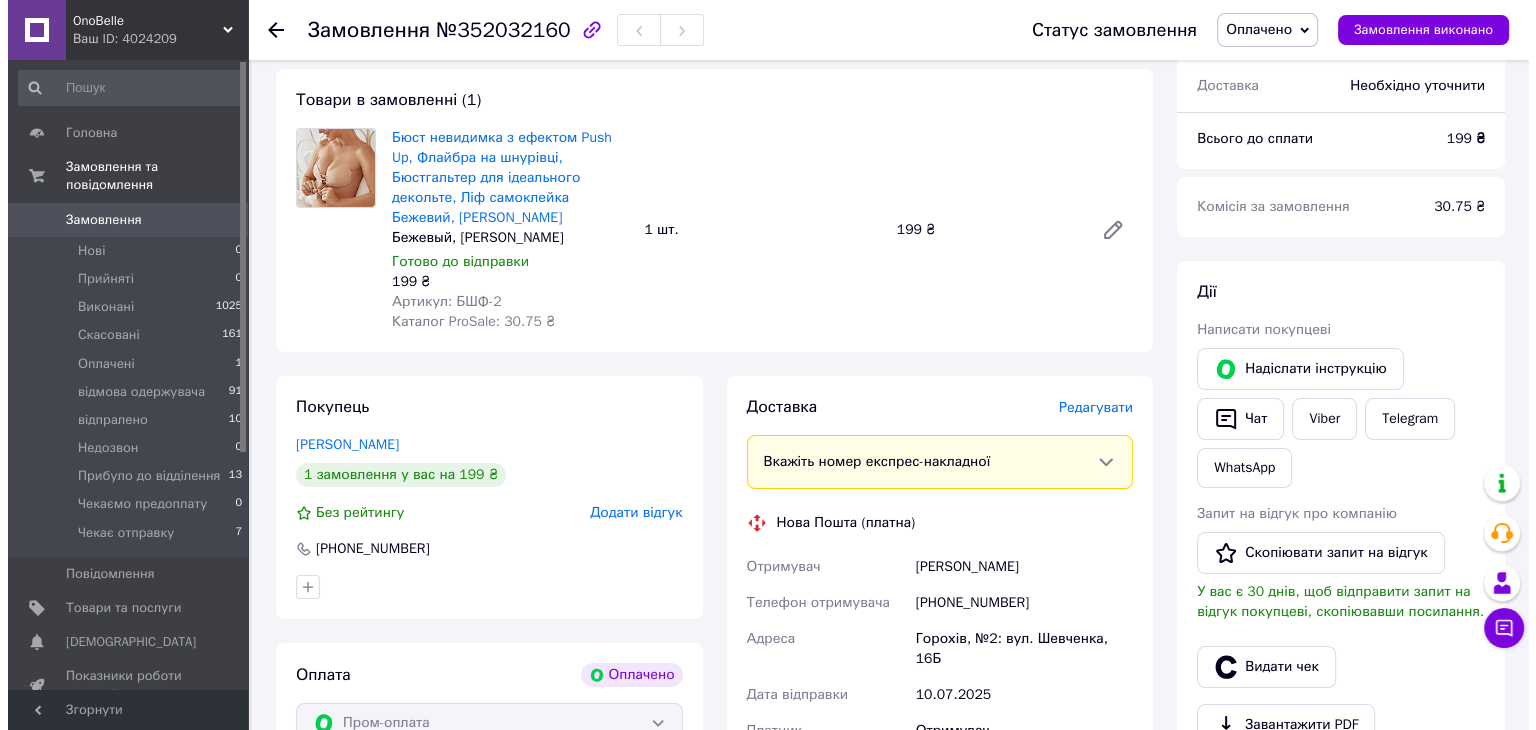 scroll, scrollTop: 200, scrollLeft: 0, axis: vertical 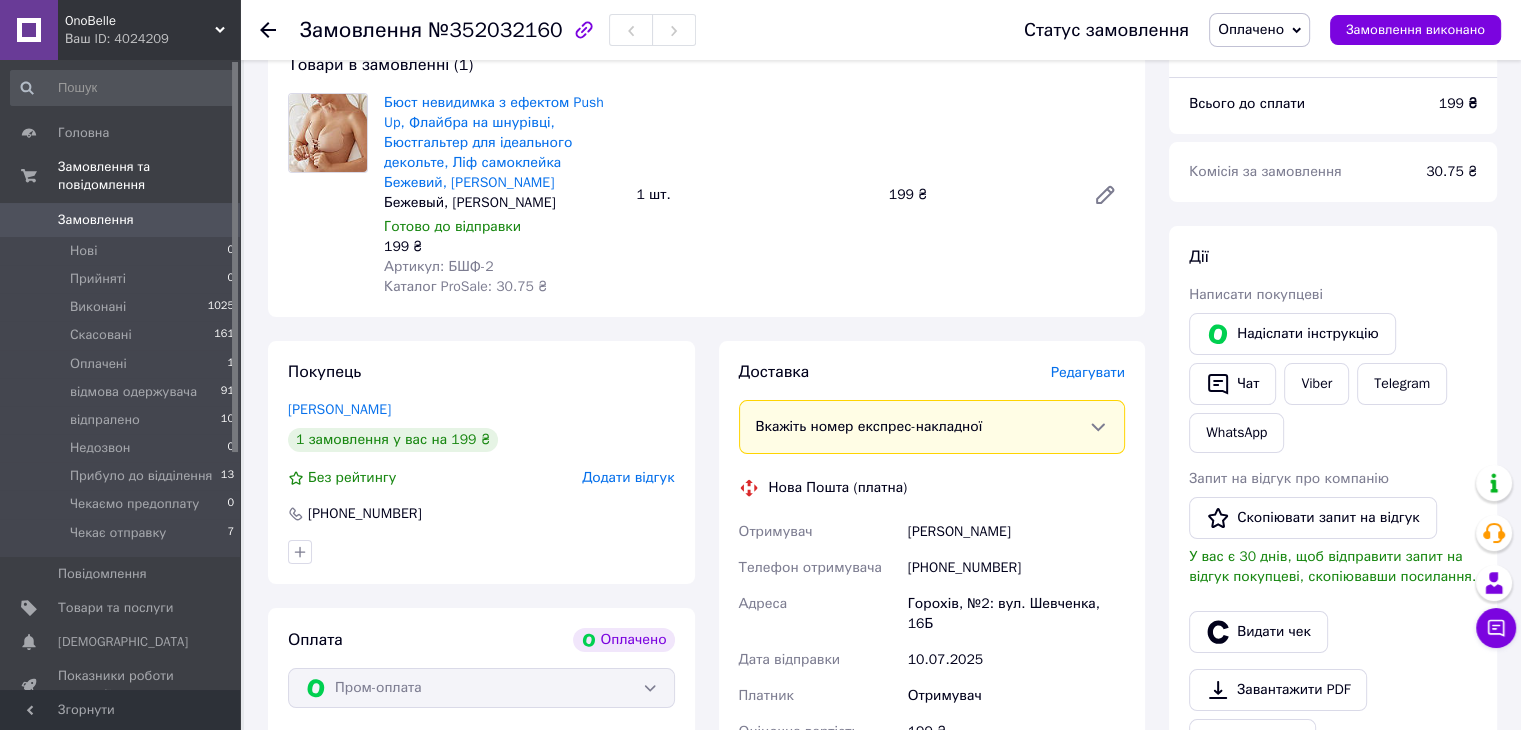 click on "Редагувати" at bounding box center (1088, 372) 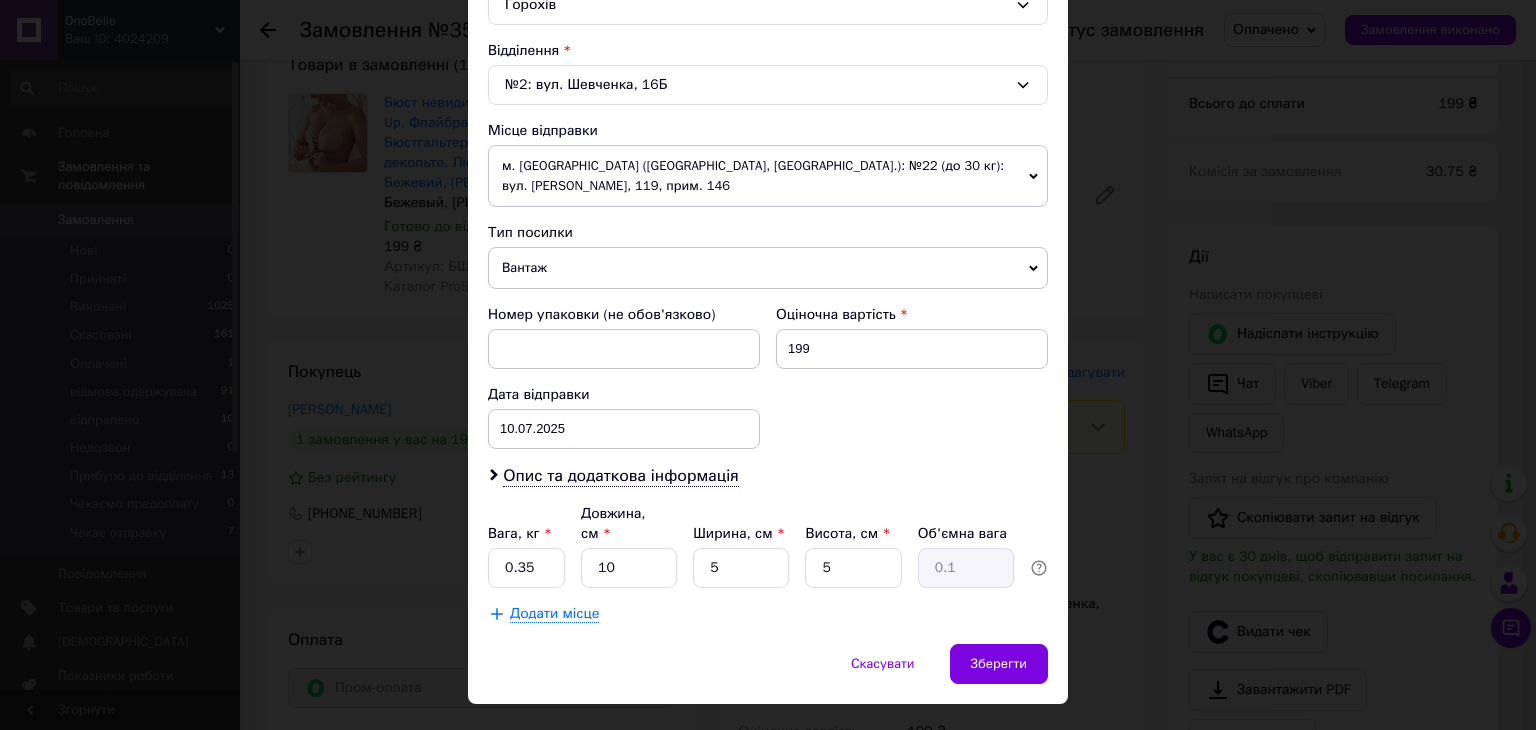 scroll, scrollTop: 600, scrollLeft: 0, axis: vertical 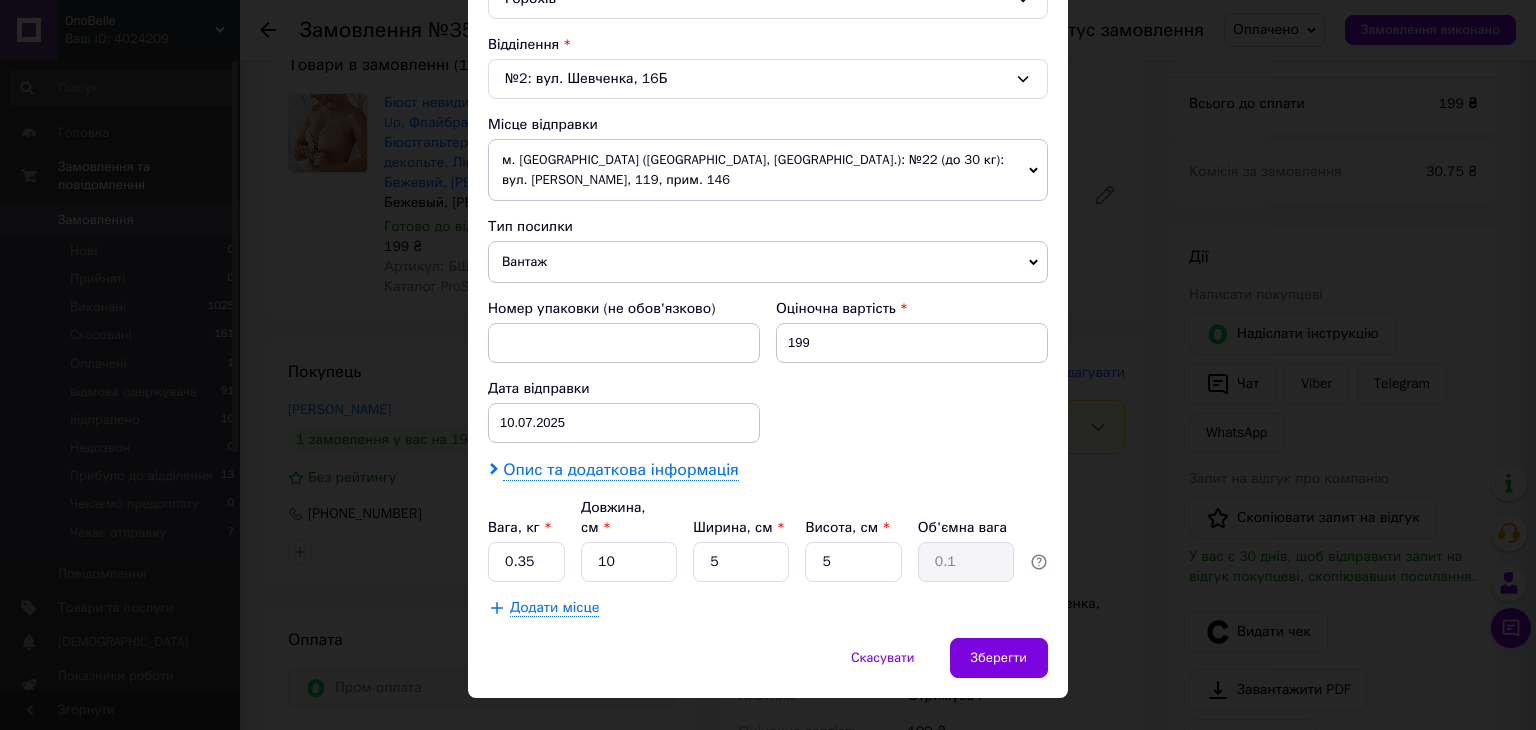 click on "Опис та додаткова інформація" at bounding box center [620, 470] 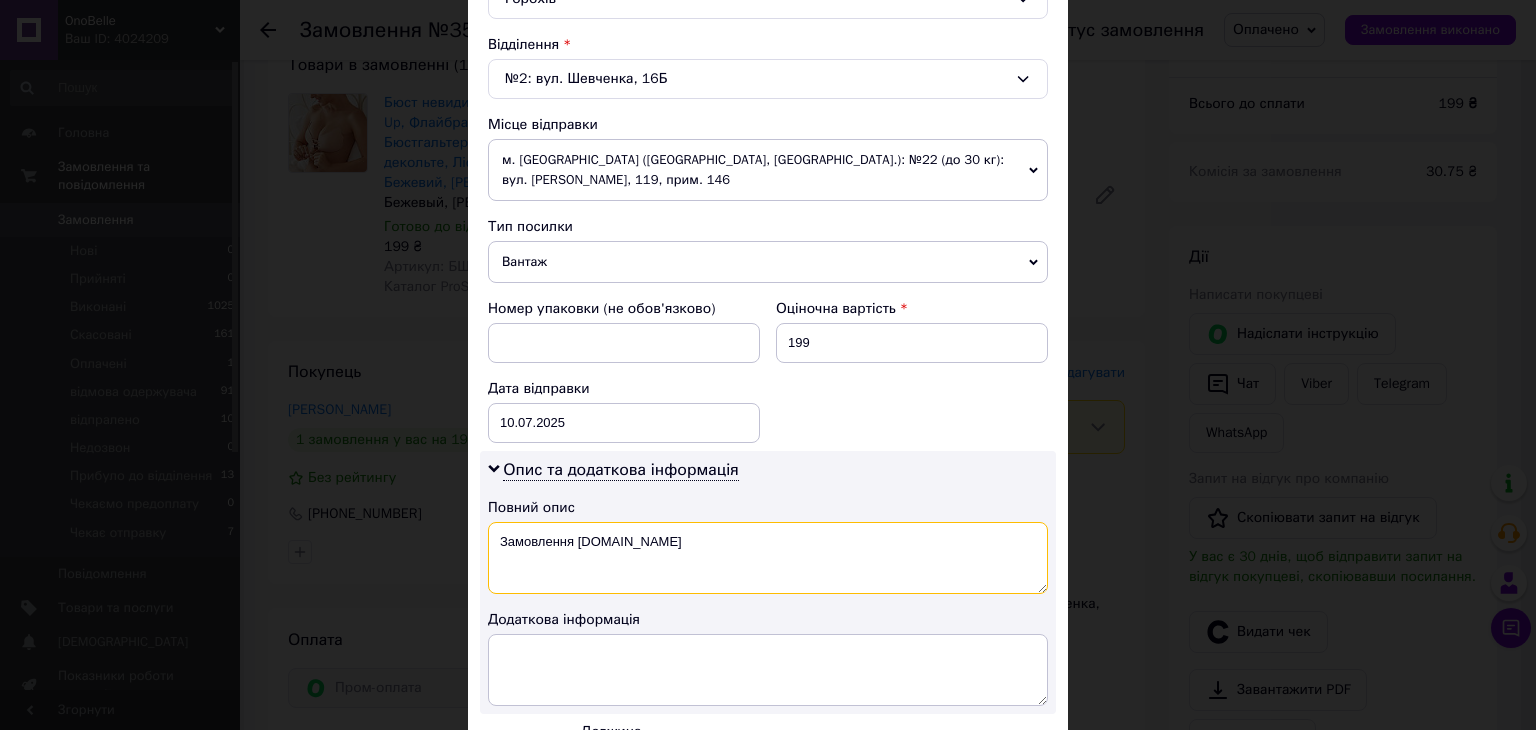 drag, startPoint x: 494, startPoint y: 536, endPoint x: 652, endPoint y: 551, distance: 158.71043 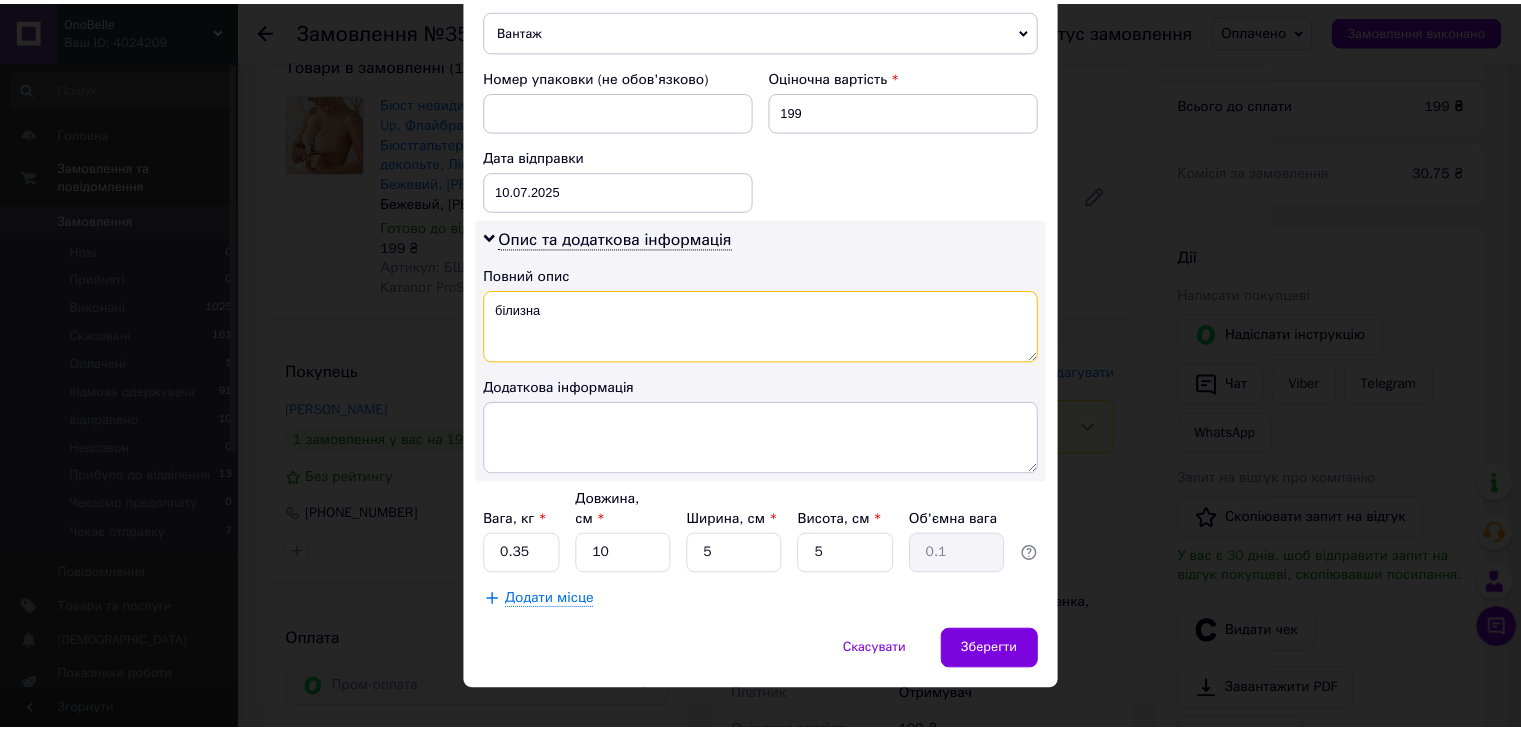 scroll, scrollTop: 836, scrollLeft: 0, axis: vertical 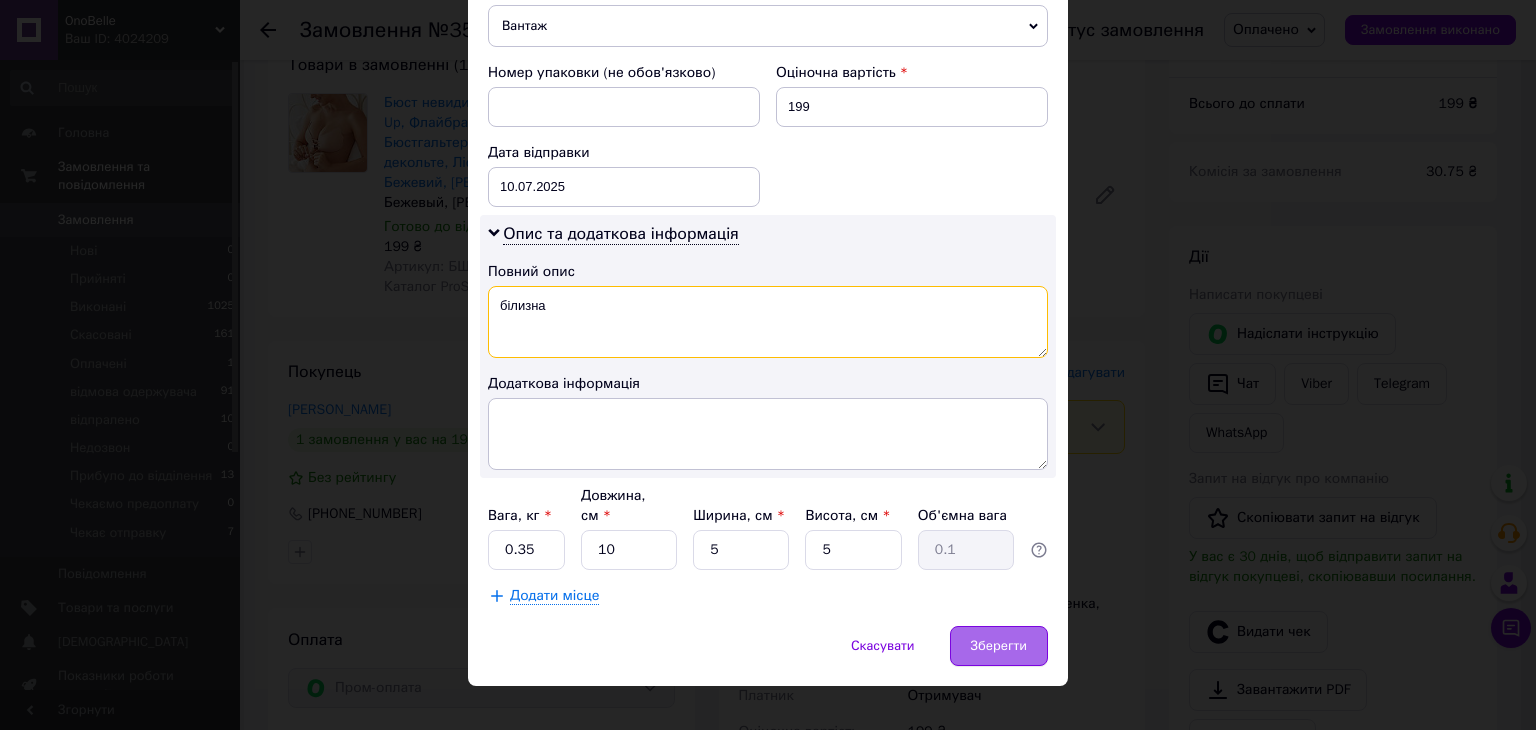type on "білизна" 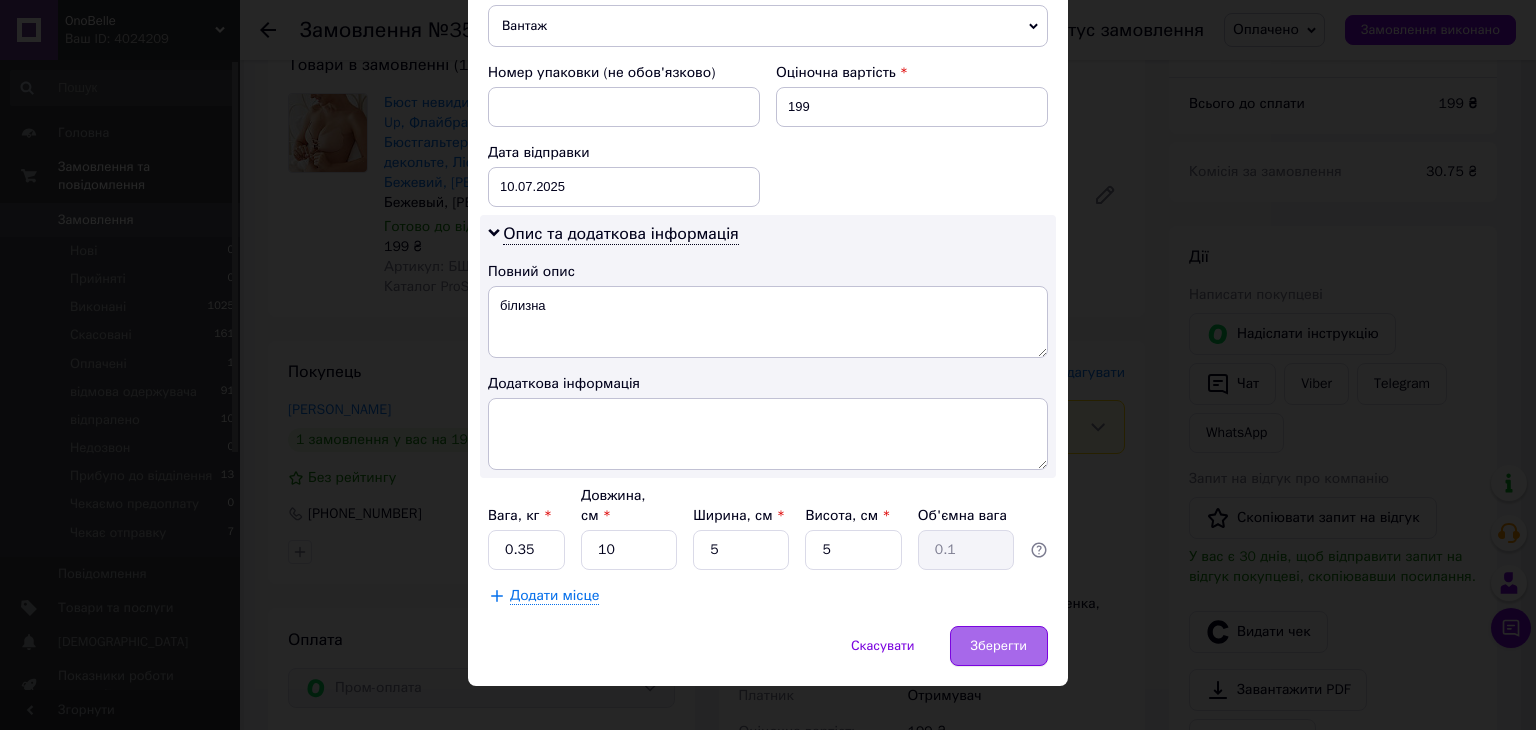 click on "Зберегти" at bounding box center (999, 646) 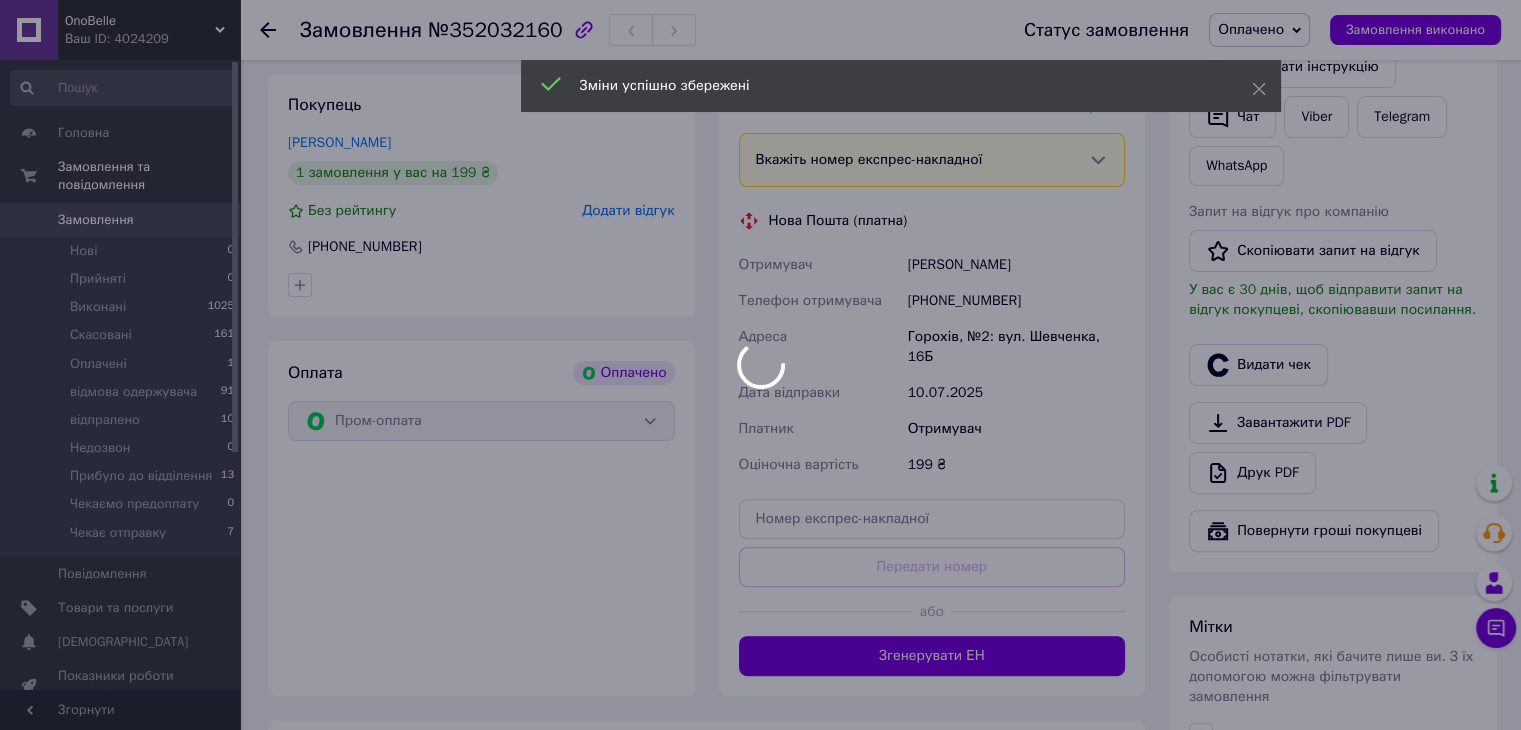 scroll, scrollTop: 500, scrollLeft: 0, axis: vertical 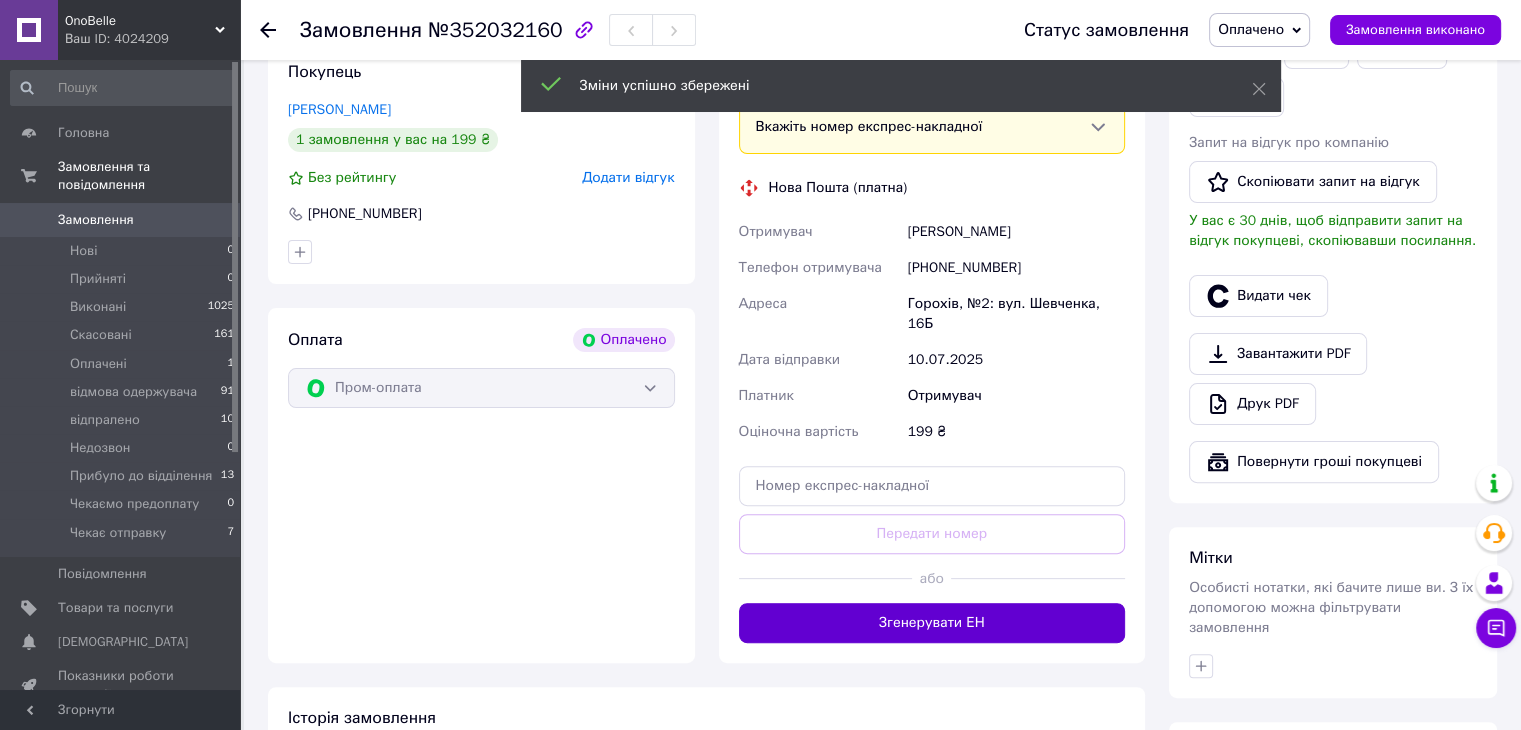 click on "Згенерувати ЕН" at bounding box center [932, 623] 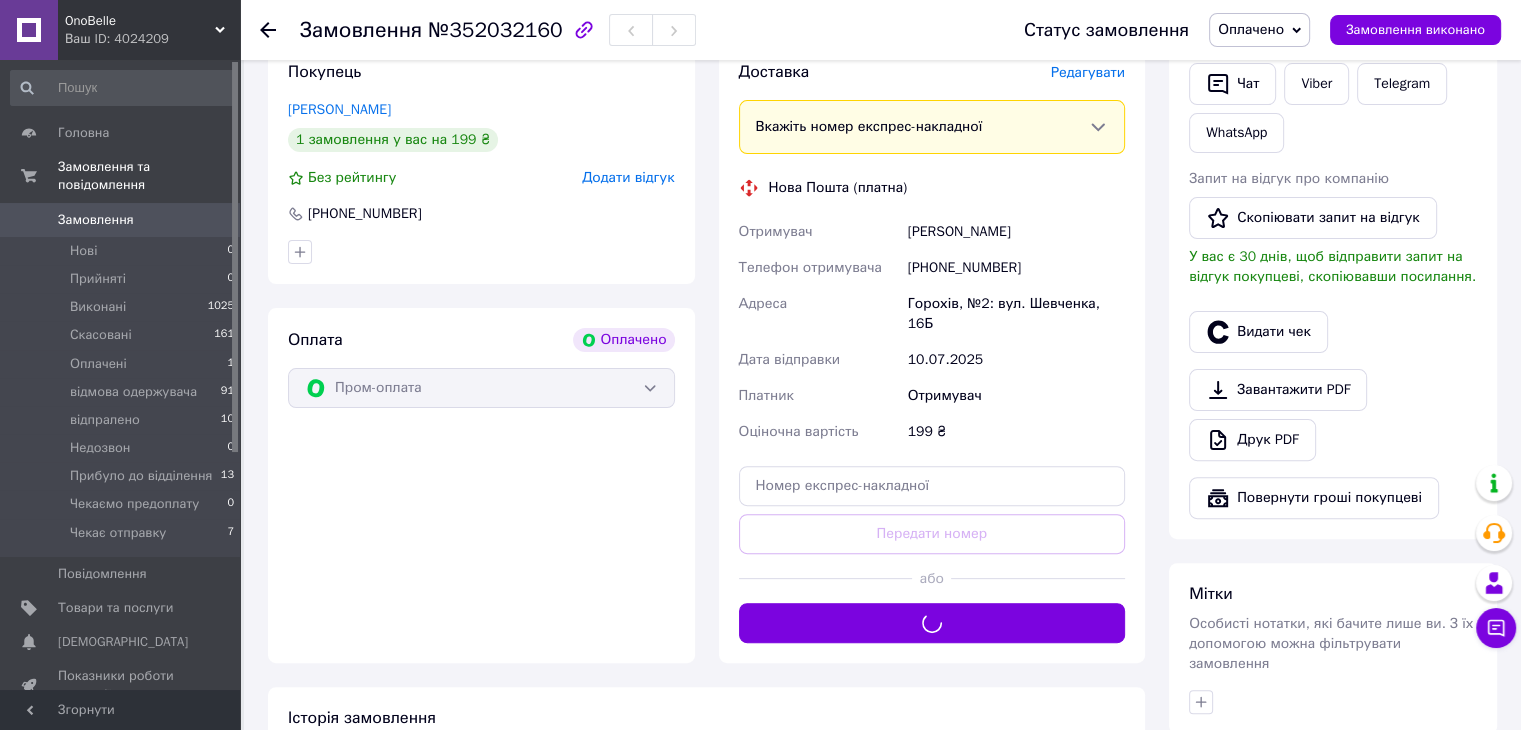 click on "Оплачено" at bounding box center [1259, 30] 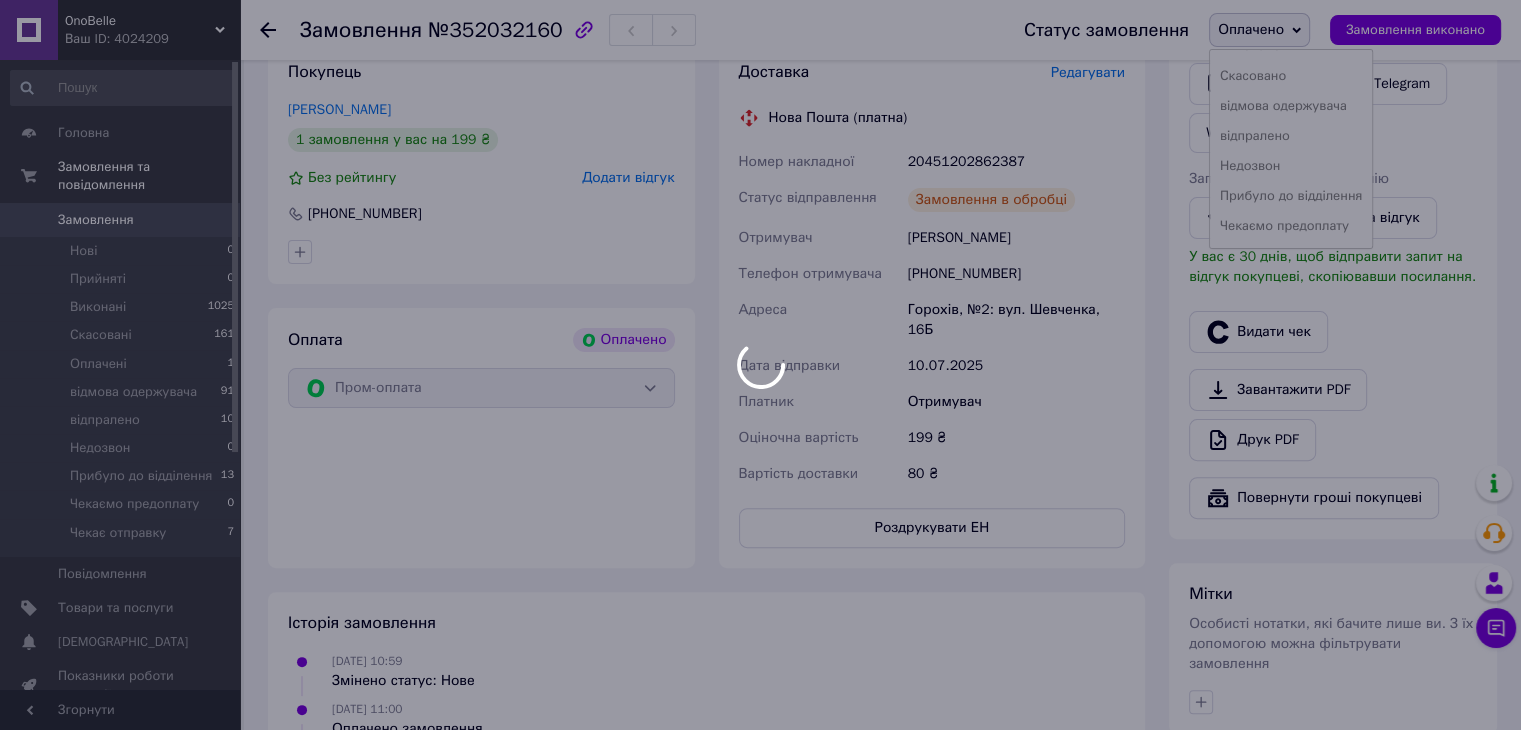 scroll, scrollTop: 81, scrollLeft: 0, axis: vertical 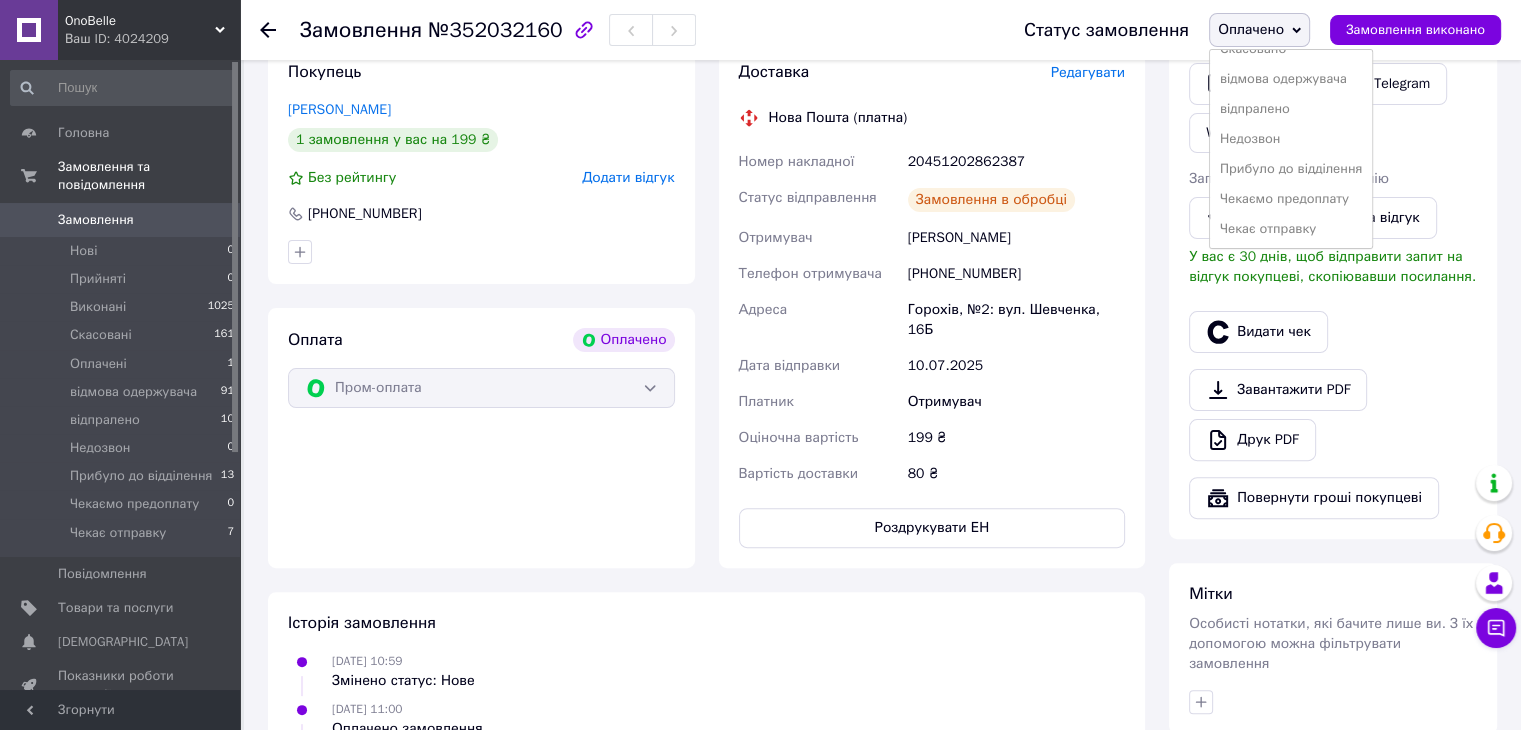 click on "Чекає отправку" at bounding box center [1291, 229] 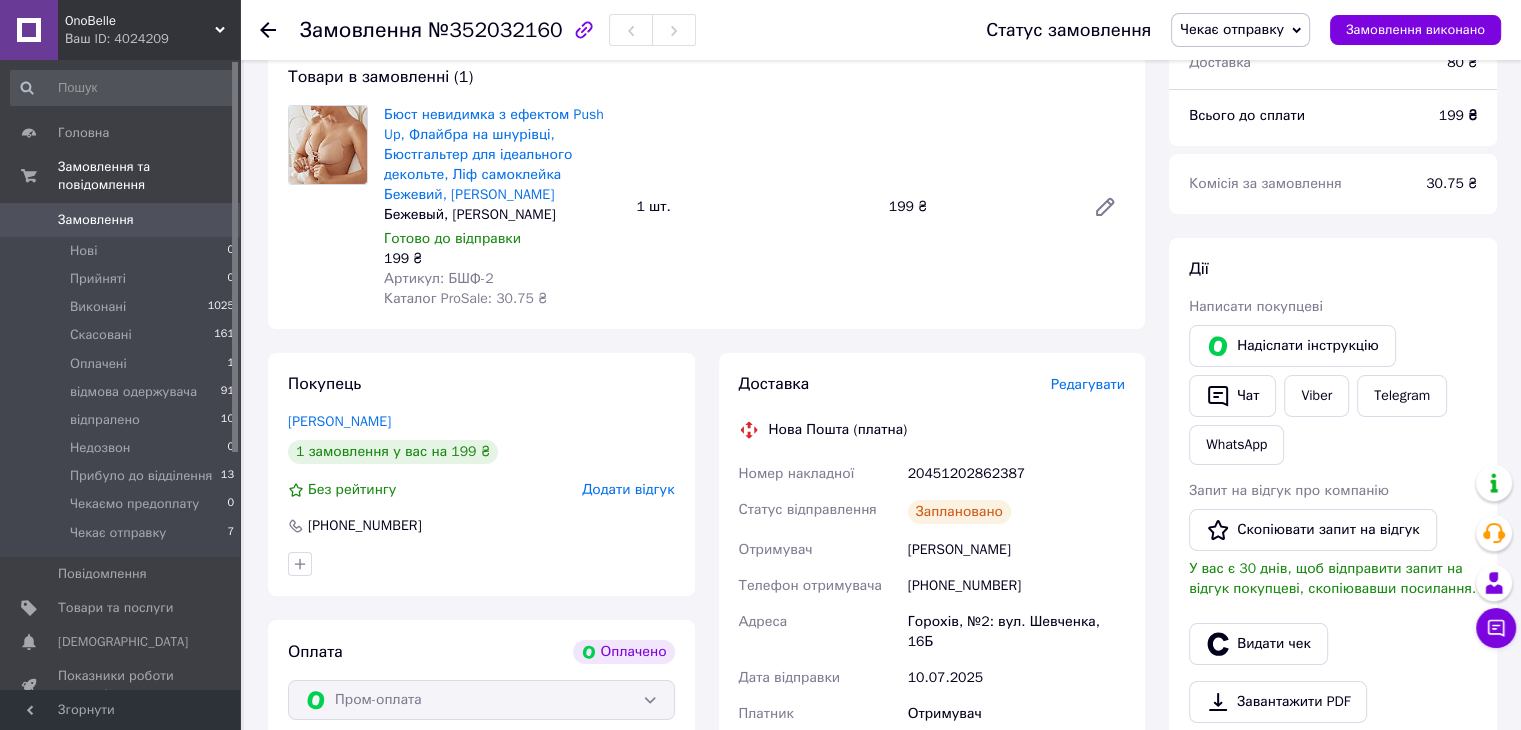 scroll, scrollTop: 100, scrollLeft: 0, axis: vertical 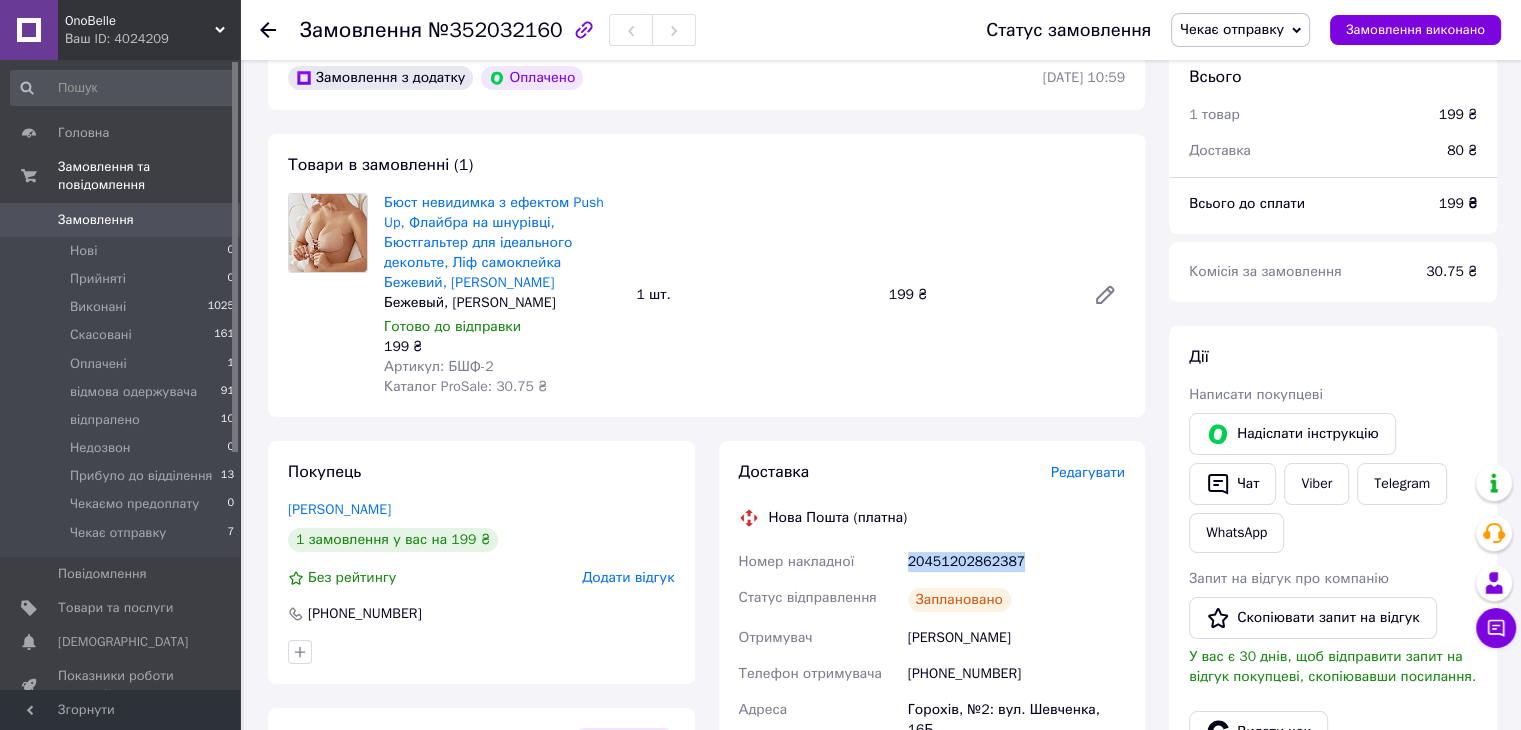 drag, startPoint x: 909, startPoint y: 544, endPoint x: 1014, endPoint y: 543, distance: 105.00476 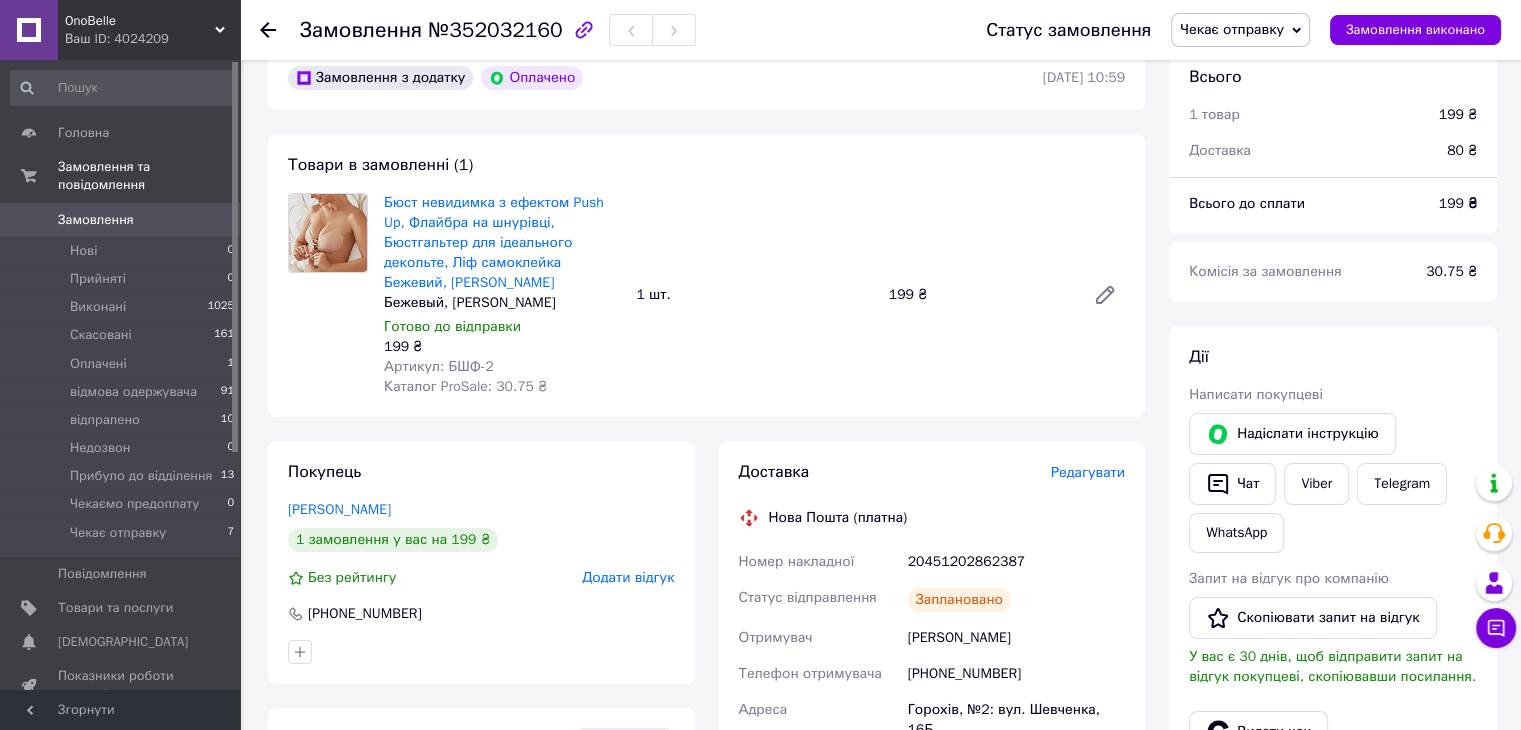 click 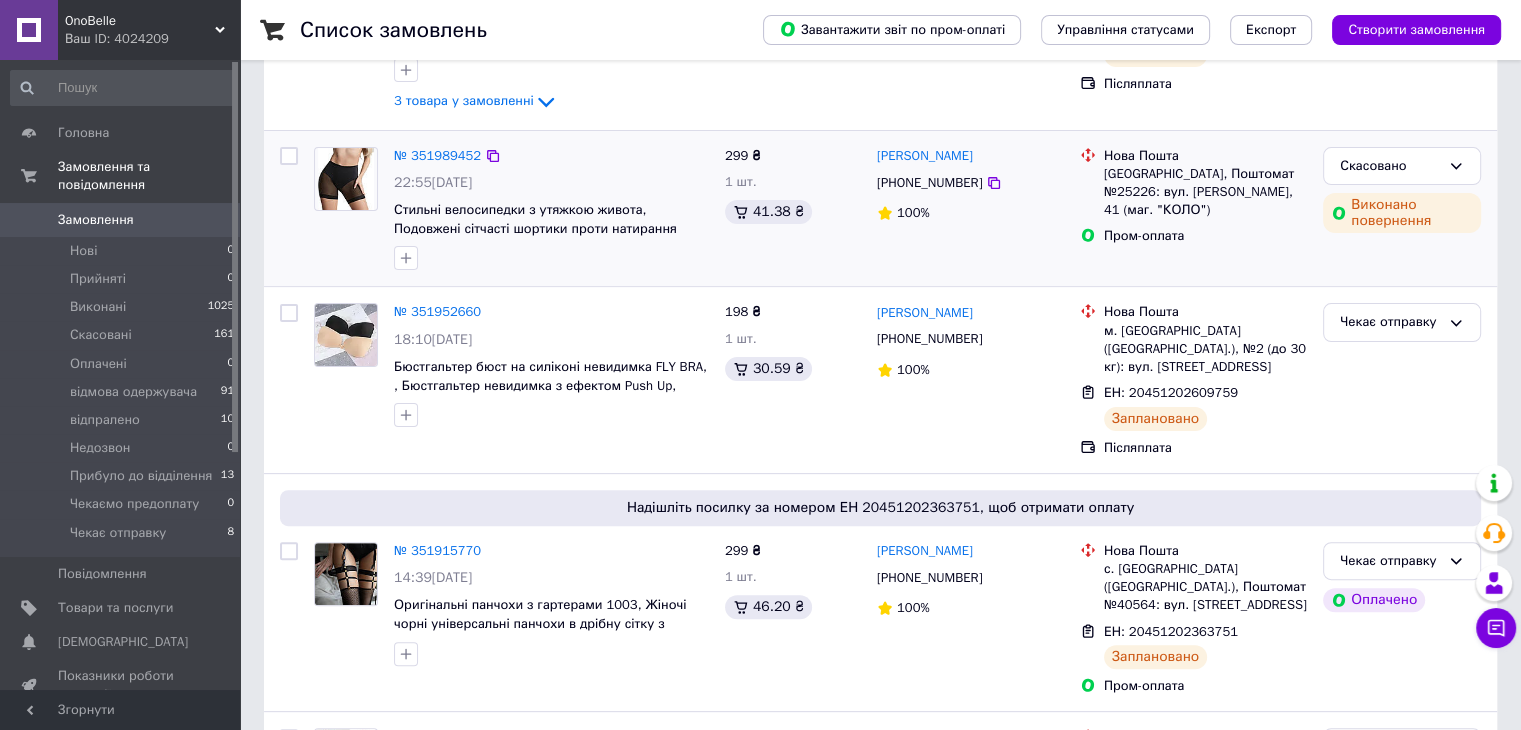 scroll, scrollTop: 500, scrollLeft: 0, axis: vertical 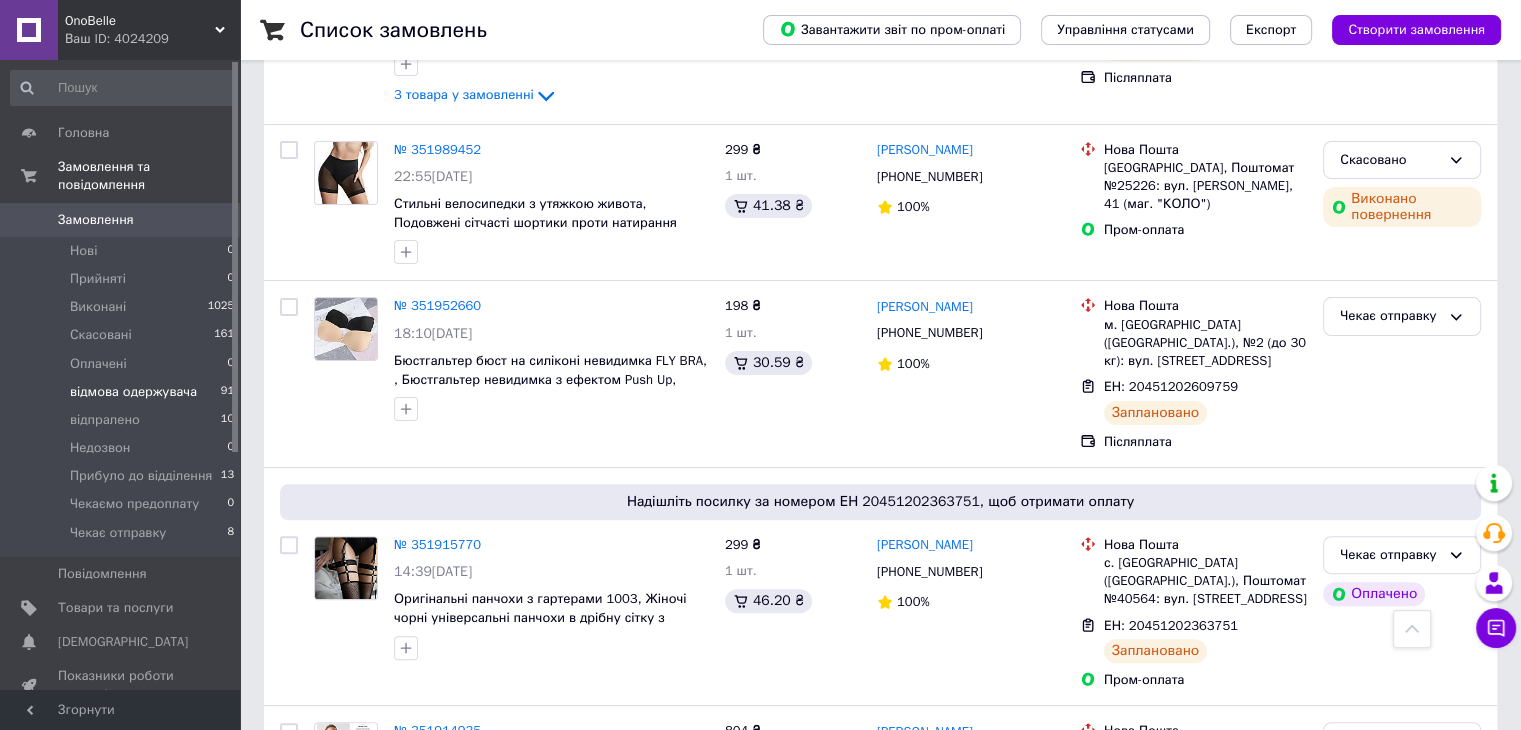 click on "відмова одержувача" at bounding box center (133, 392) 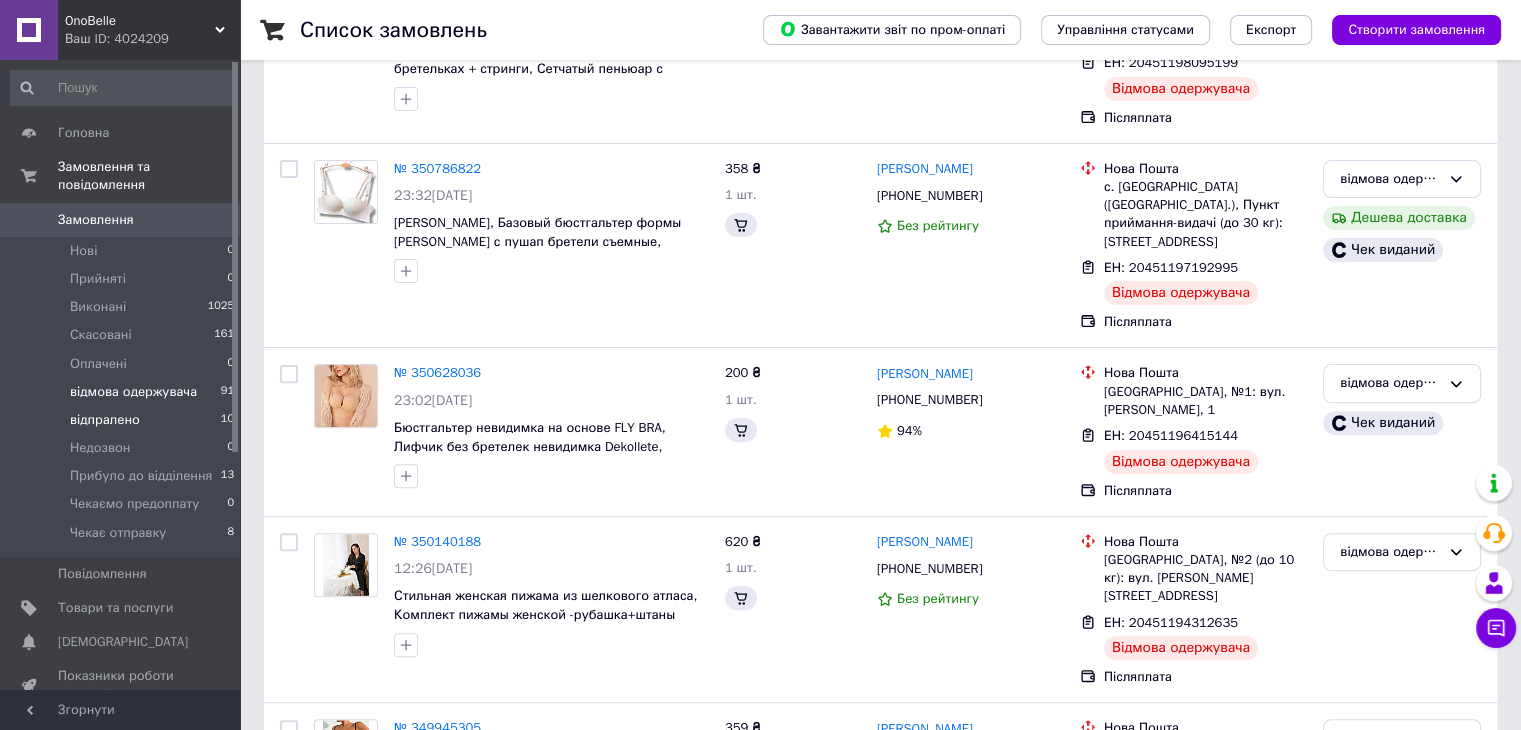 scroll, scrollTop: 0, scrollLeft: 0, axis: both 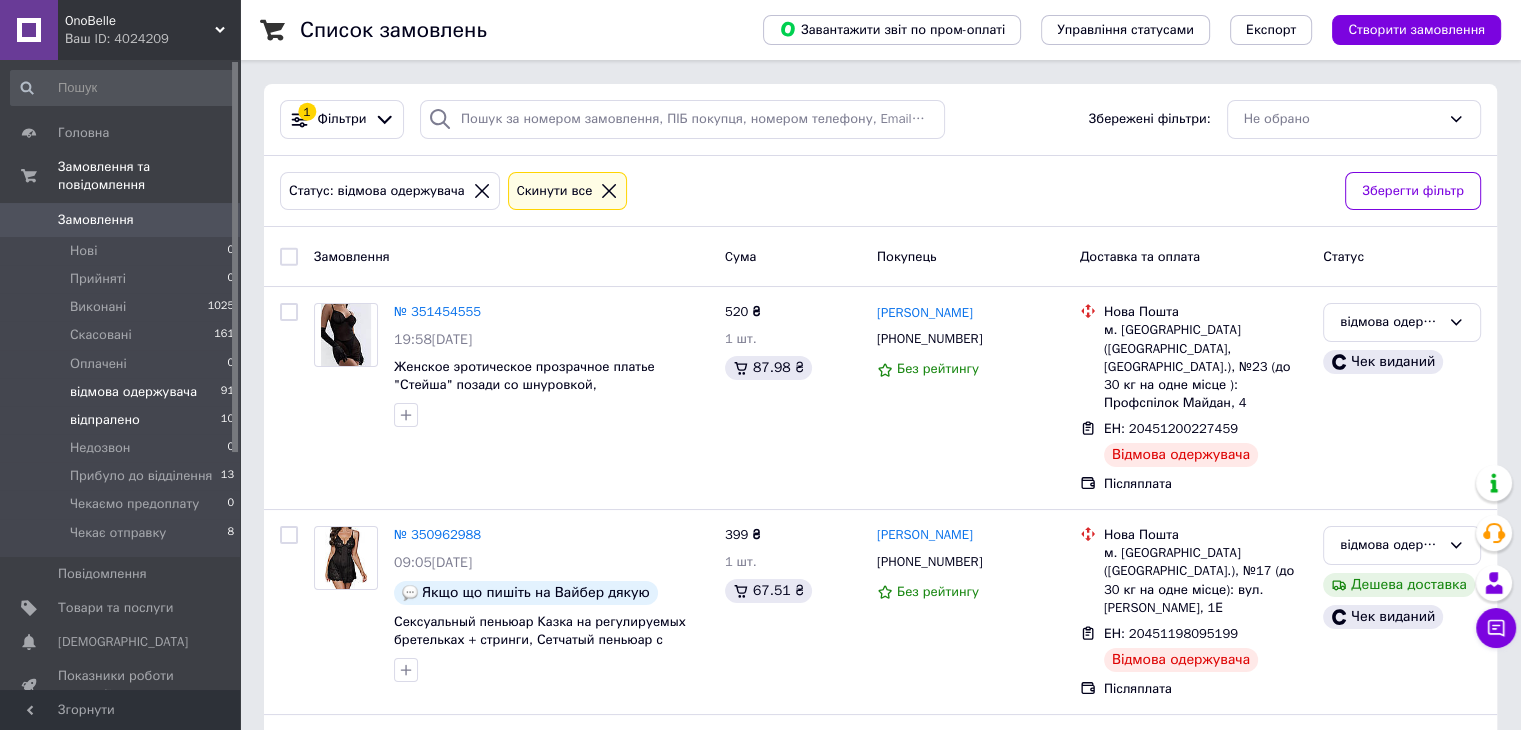 click on "відпралено" at bounding box center [105, 420] 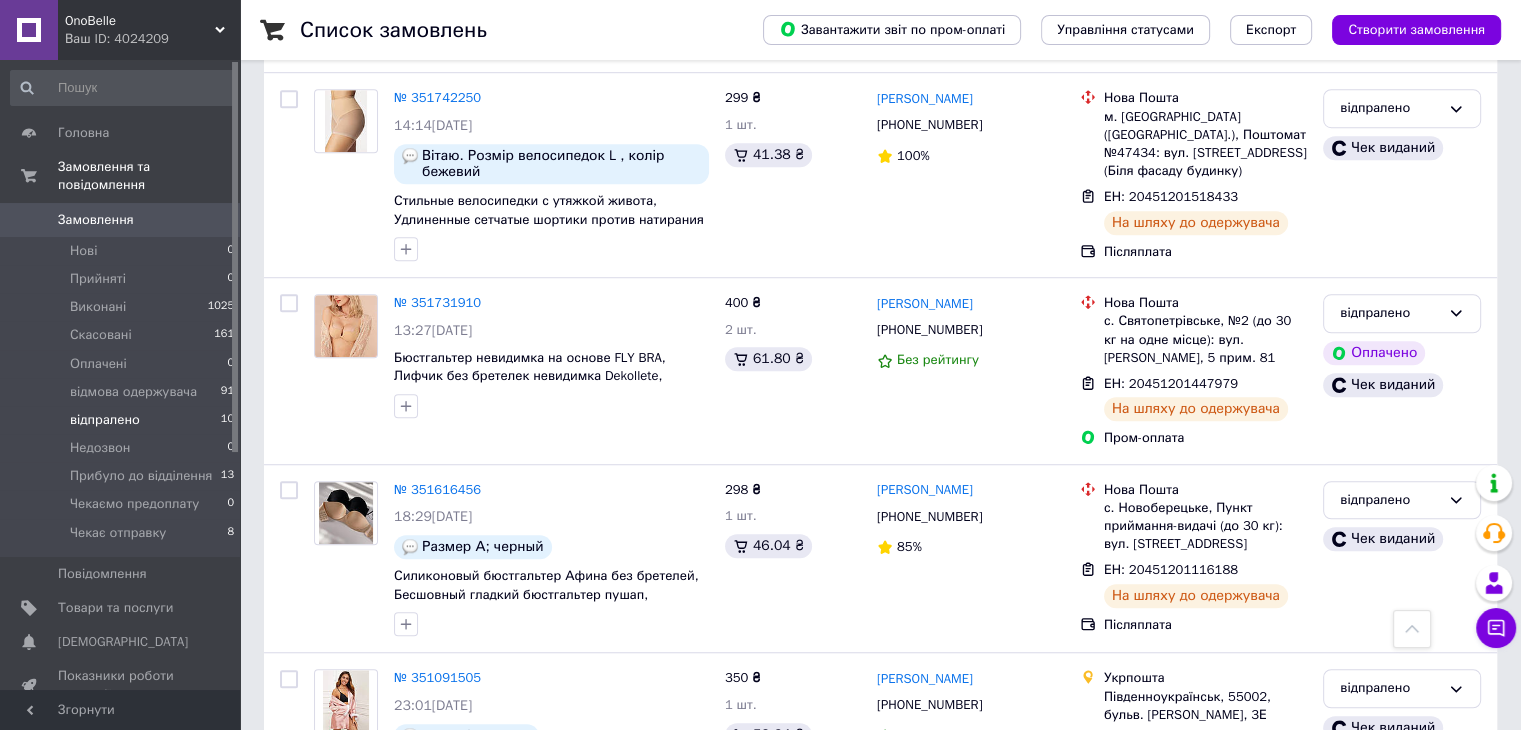 scroll, scrollTop: 1417, scrollLeft: 0, axis: vertical 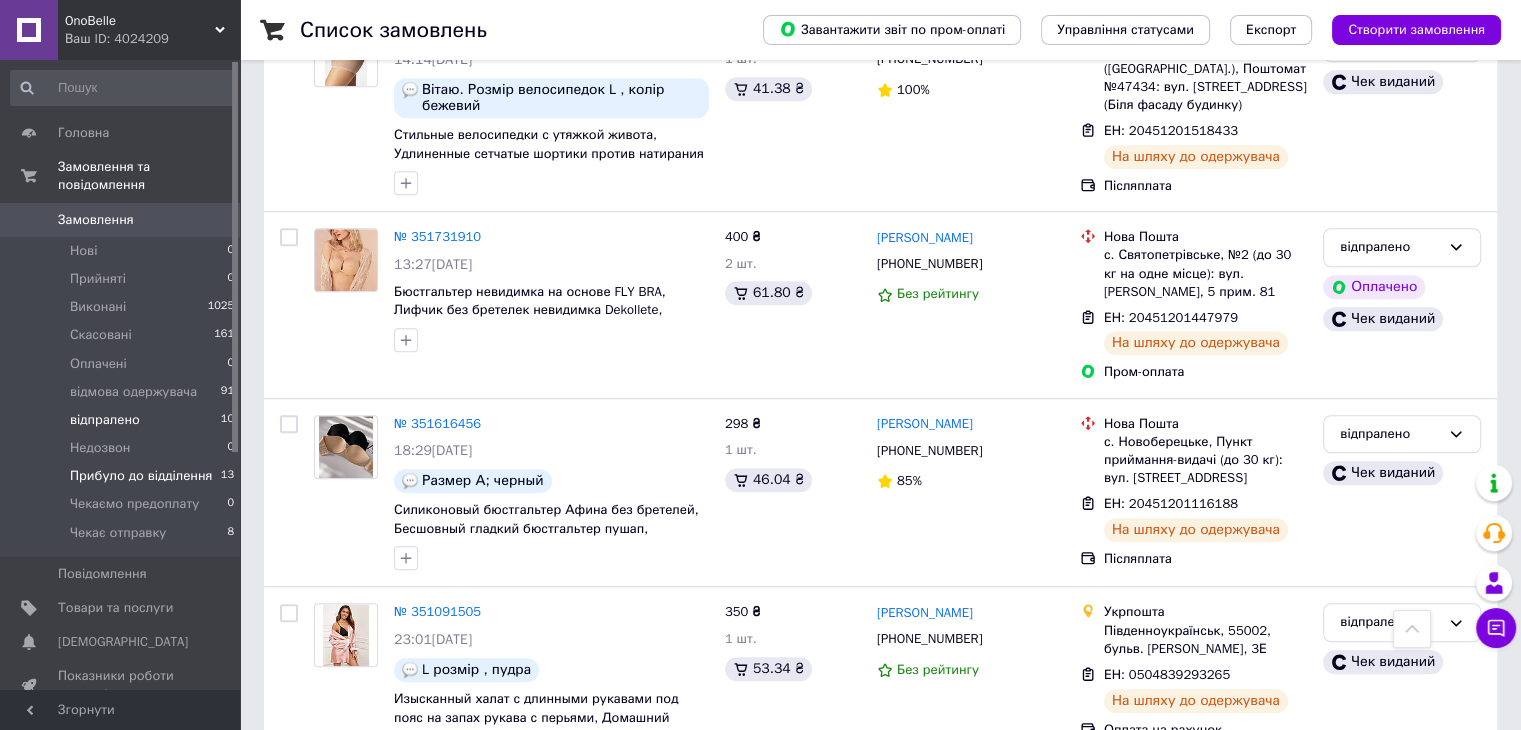 click on "Прибуло до відділення" at bounding box center [141, 476] 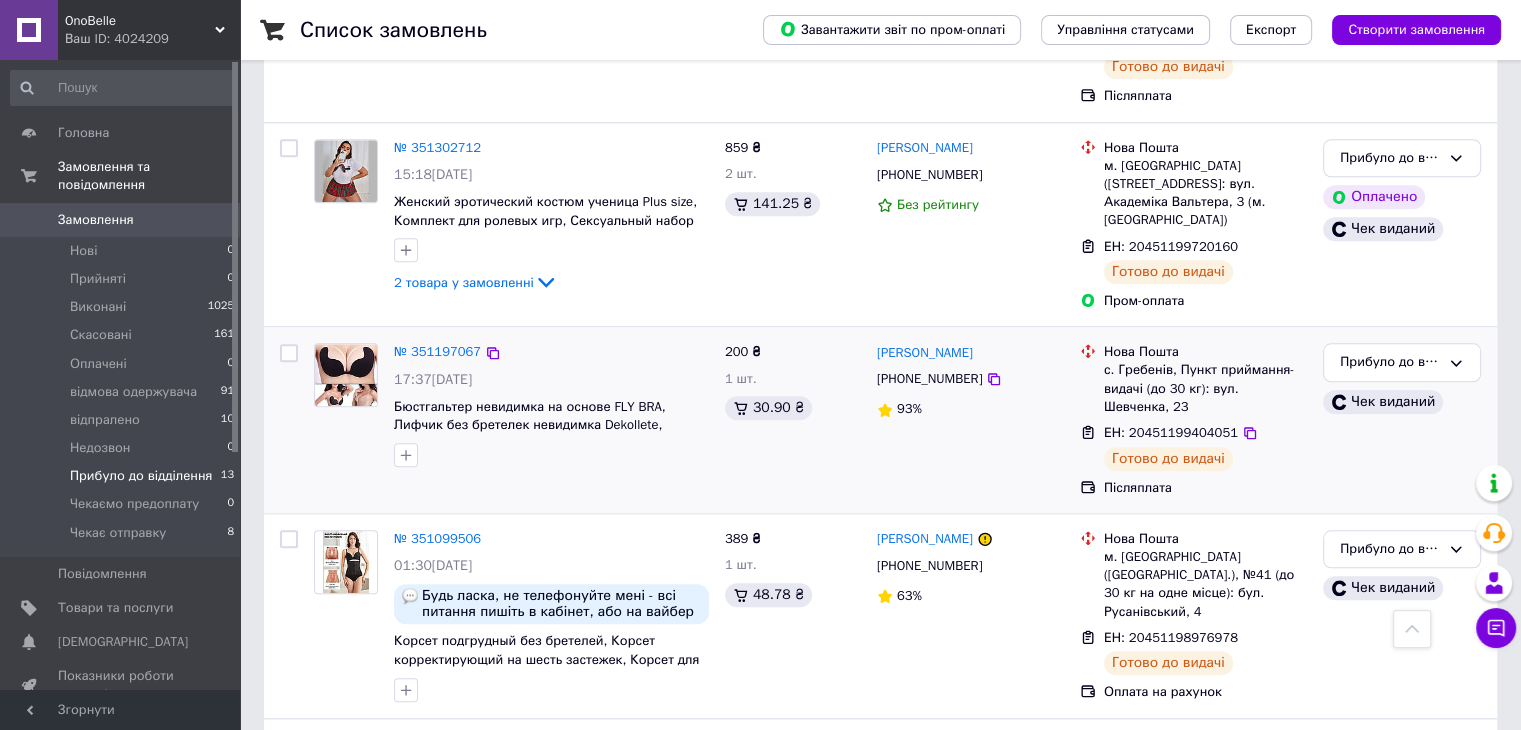 scroll, scrollTop: 1954, scrollLeft: 0, axis: vertical 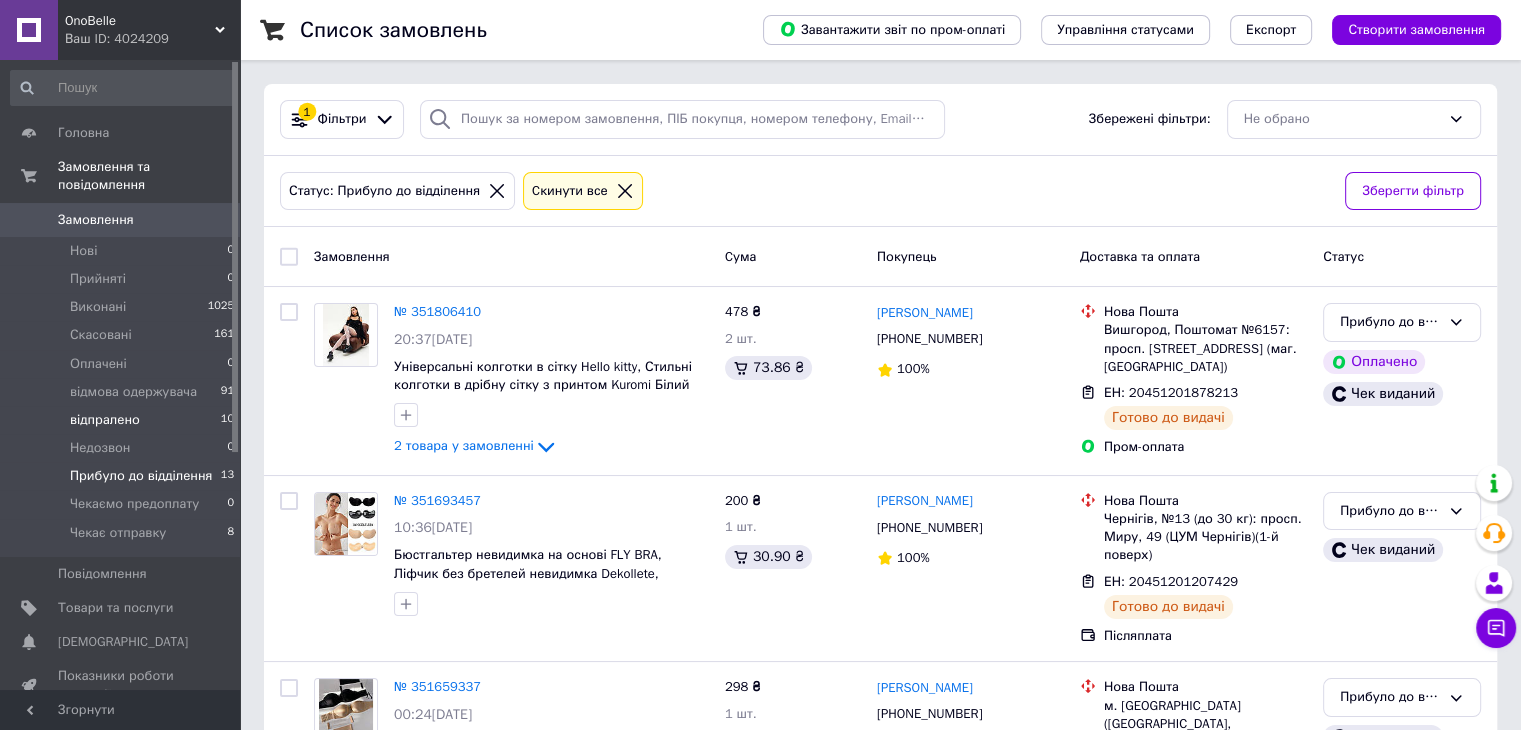 click on "відпралено" at bounding box center (105, 420) 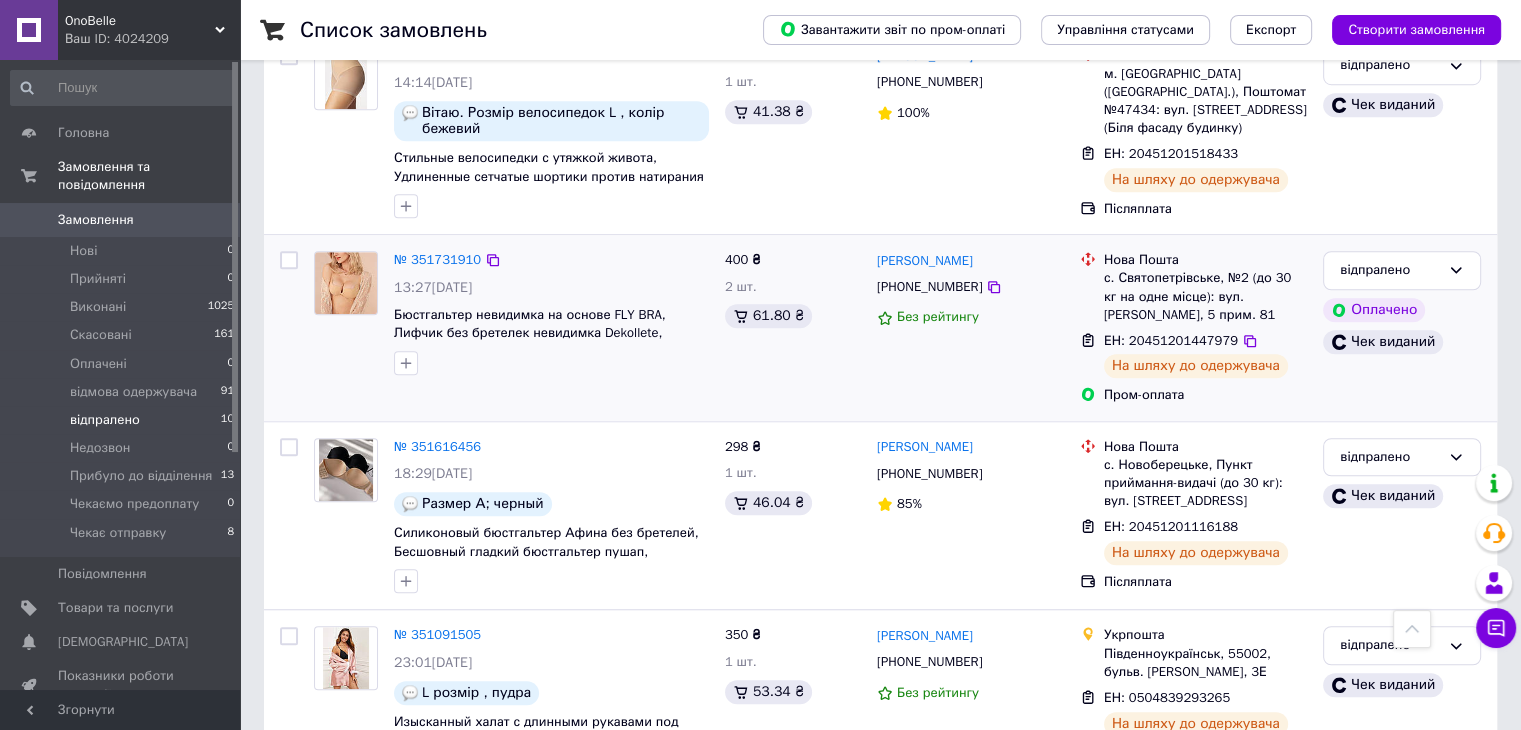 scroll, scrollTop: 1417, scrollLeft: 0, axis: vertical 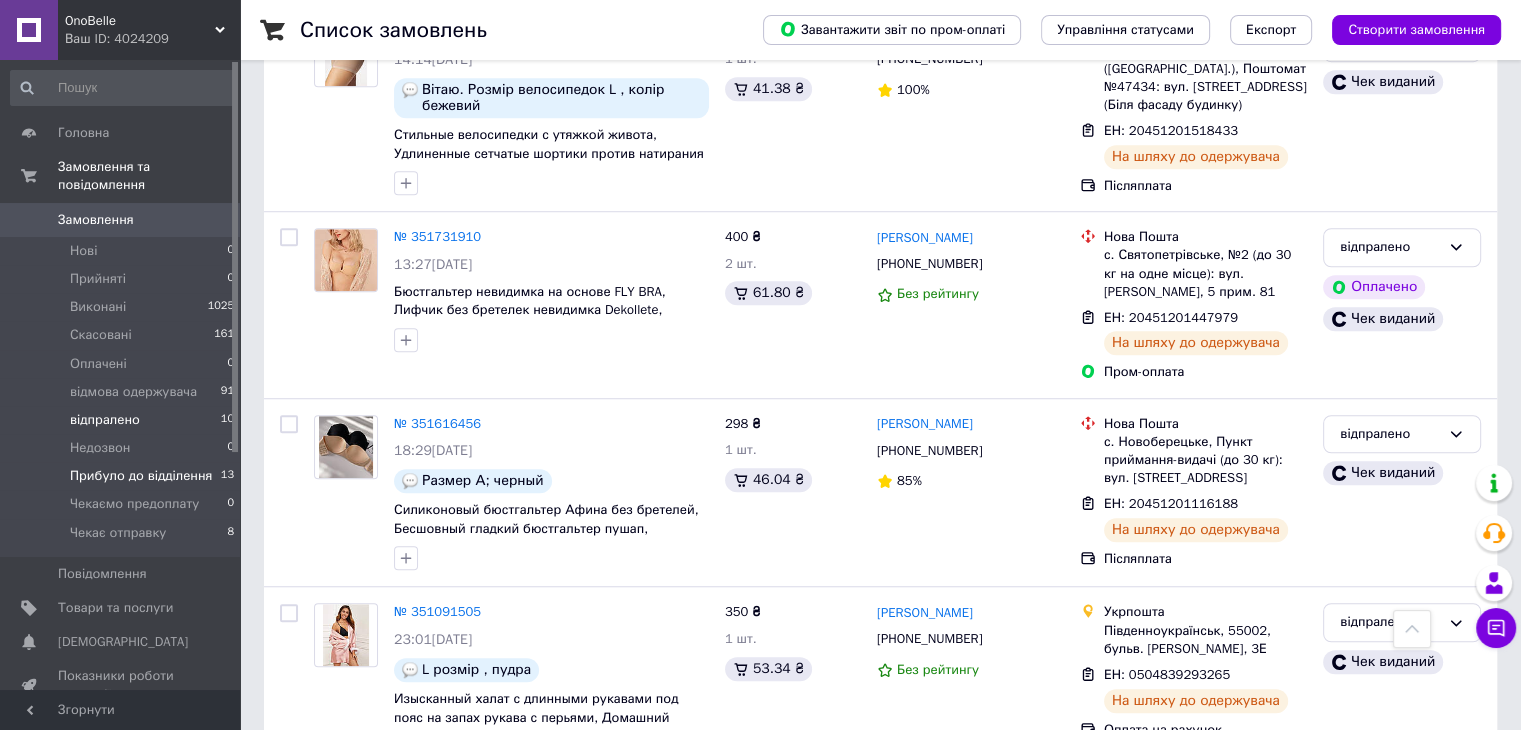 click on "Прибуло до відділення" at bounding box center (141, 476) 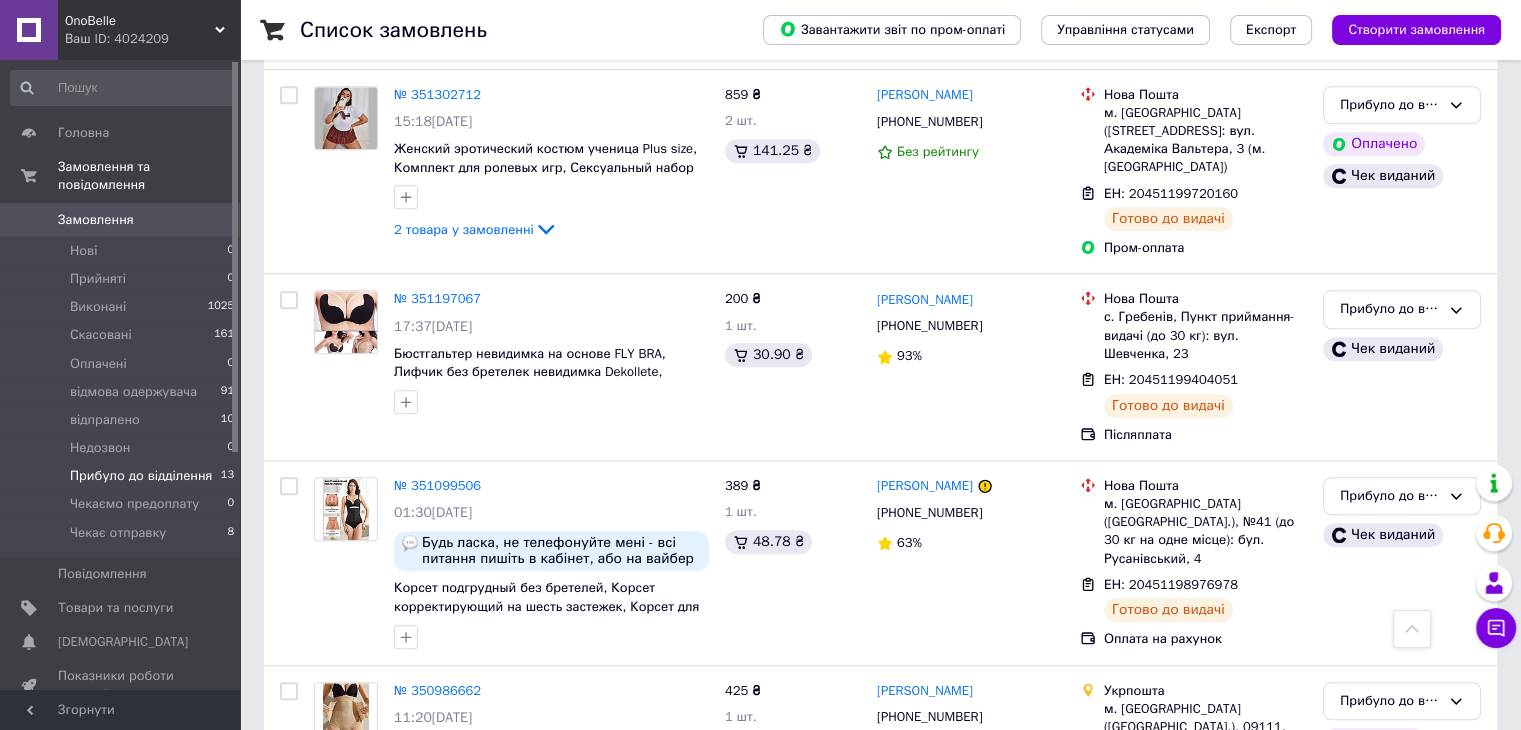 scroll, scrollTop: 1954, scrollLeft: 0, axis: vertical 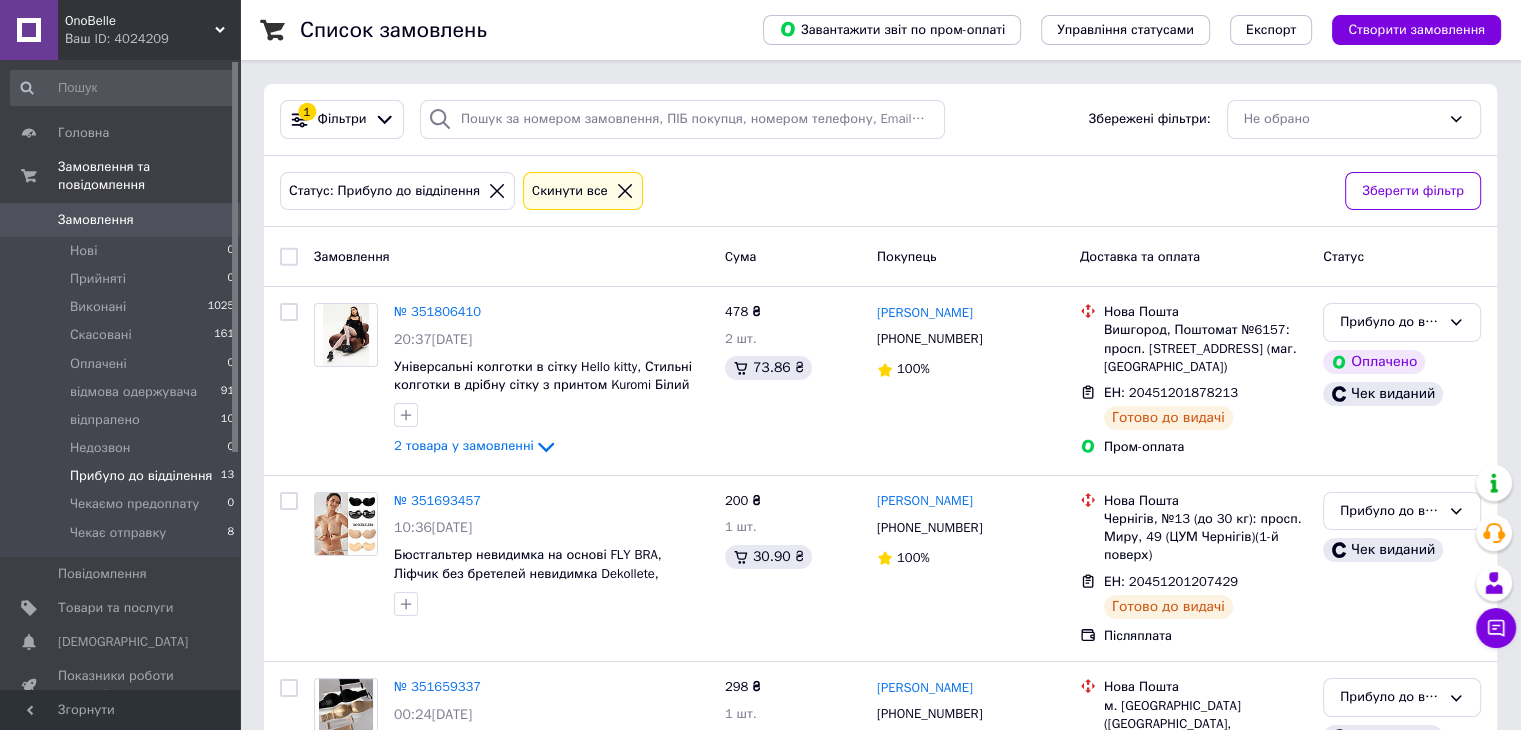 click on "відпралено" at bounding box center (105, 420) 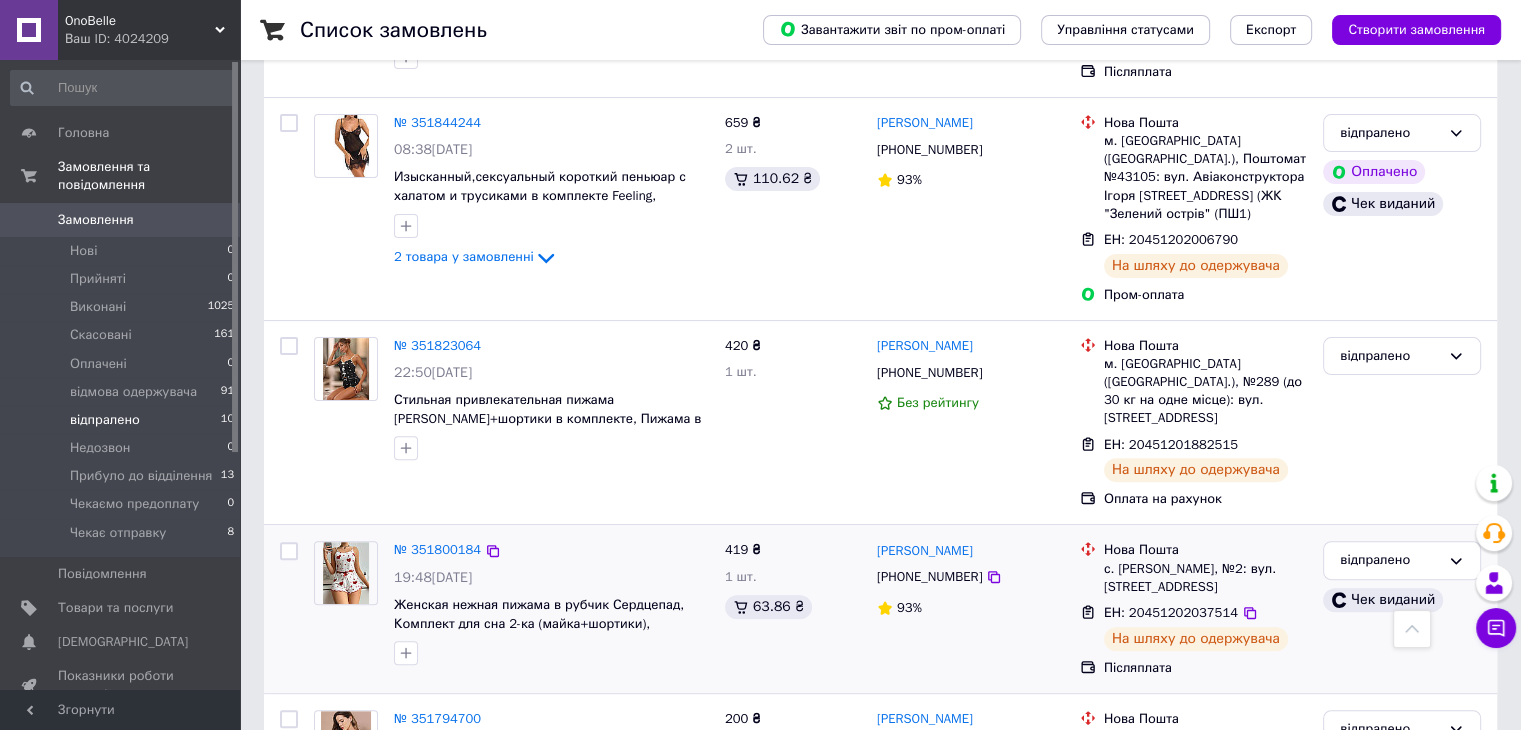 scroll, scrollTop: 517, scrollLeft: 0, axis: vertical 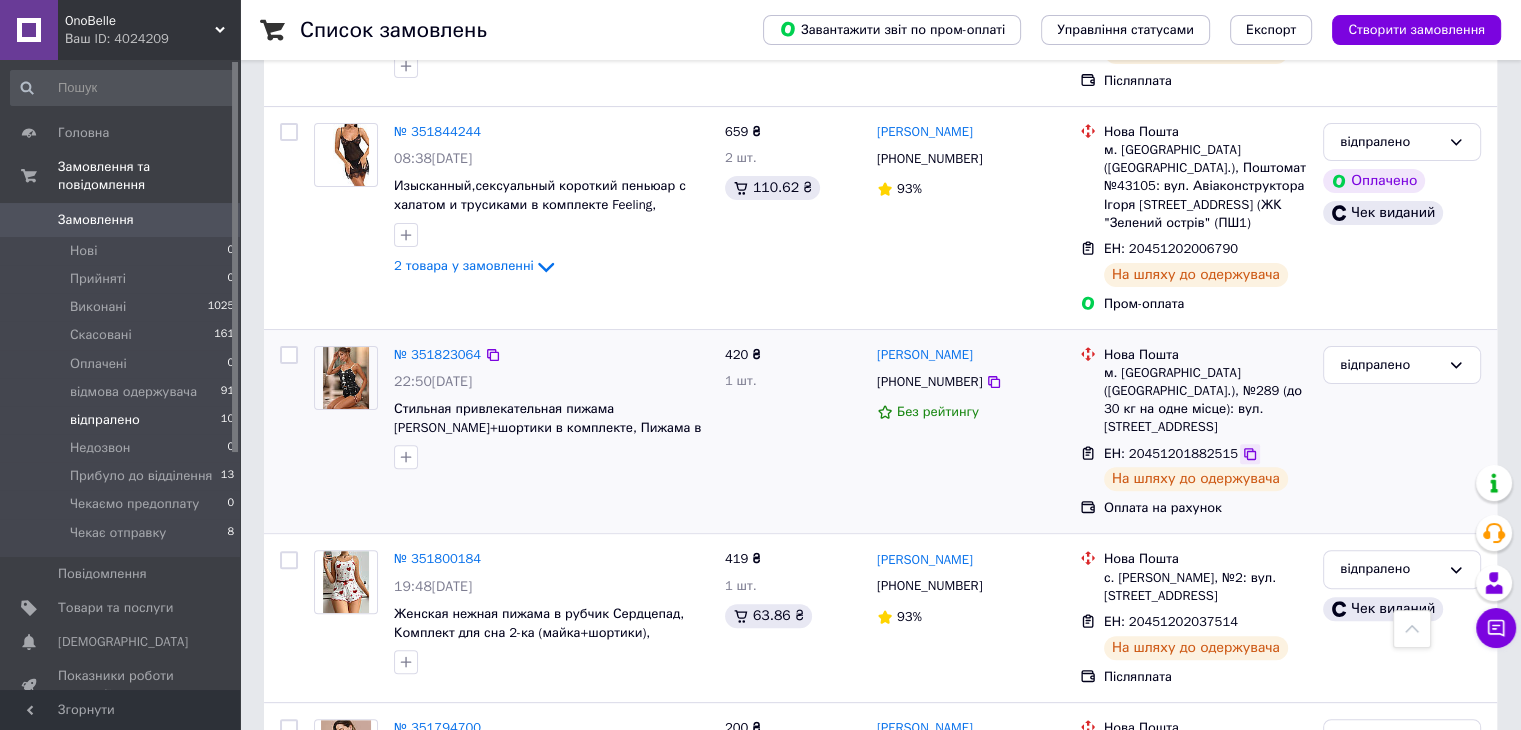 click 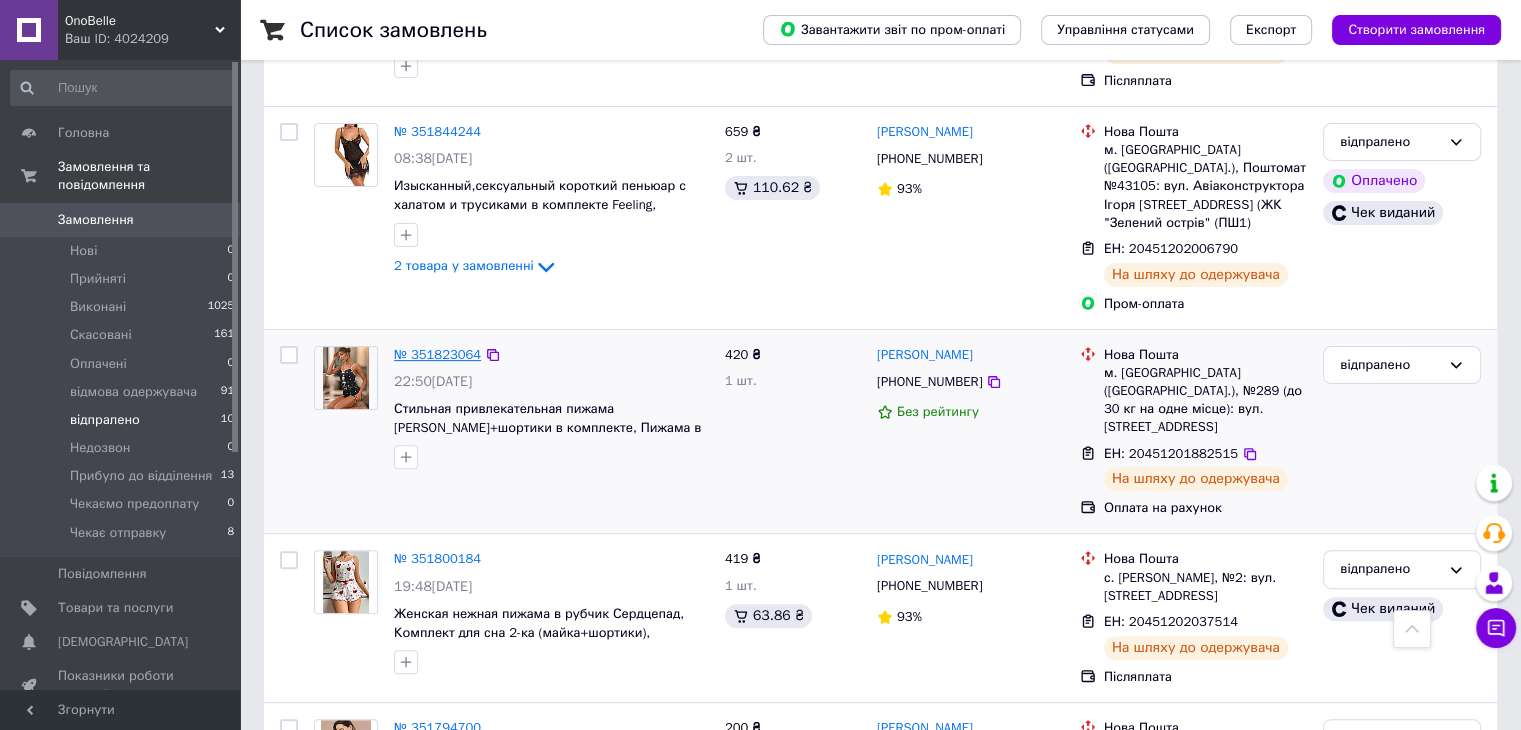 click on "№ 351823064" at bounding box center [437, 354] 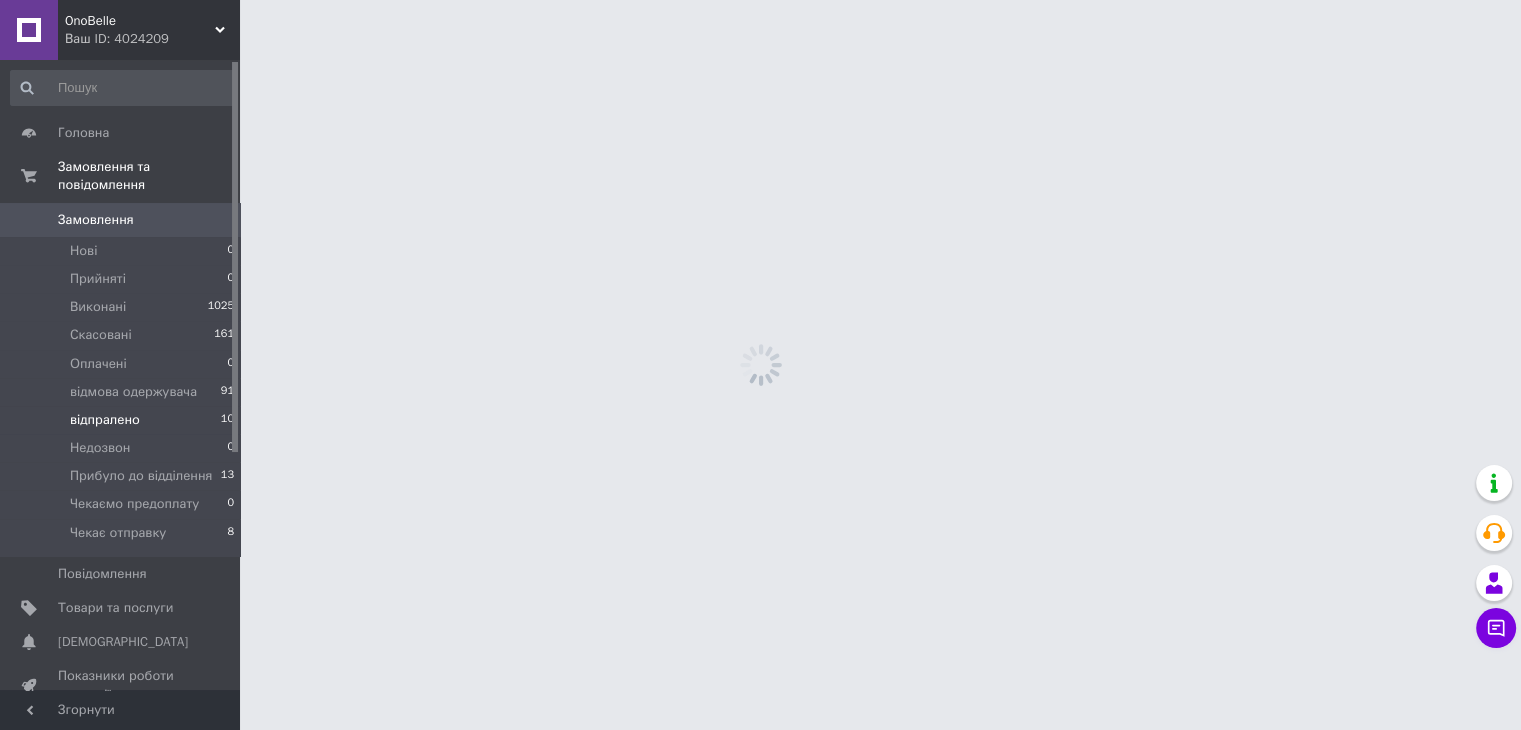 scroll, scrollTop: 0, scrollLeft: 0, axis: both 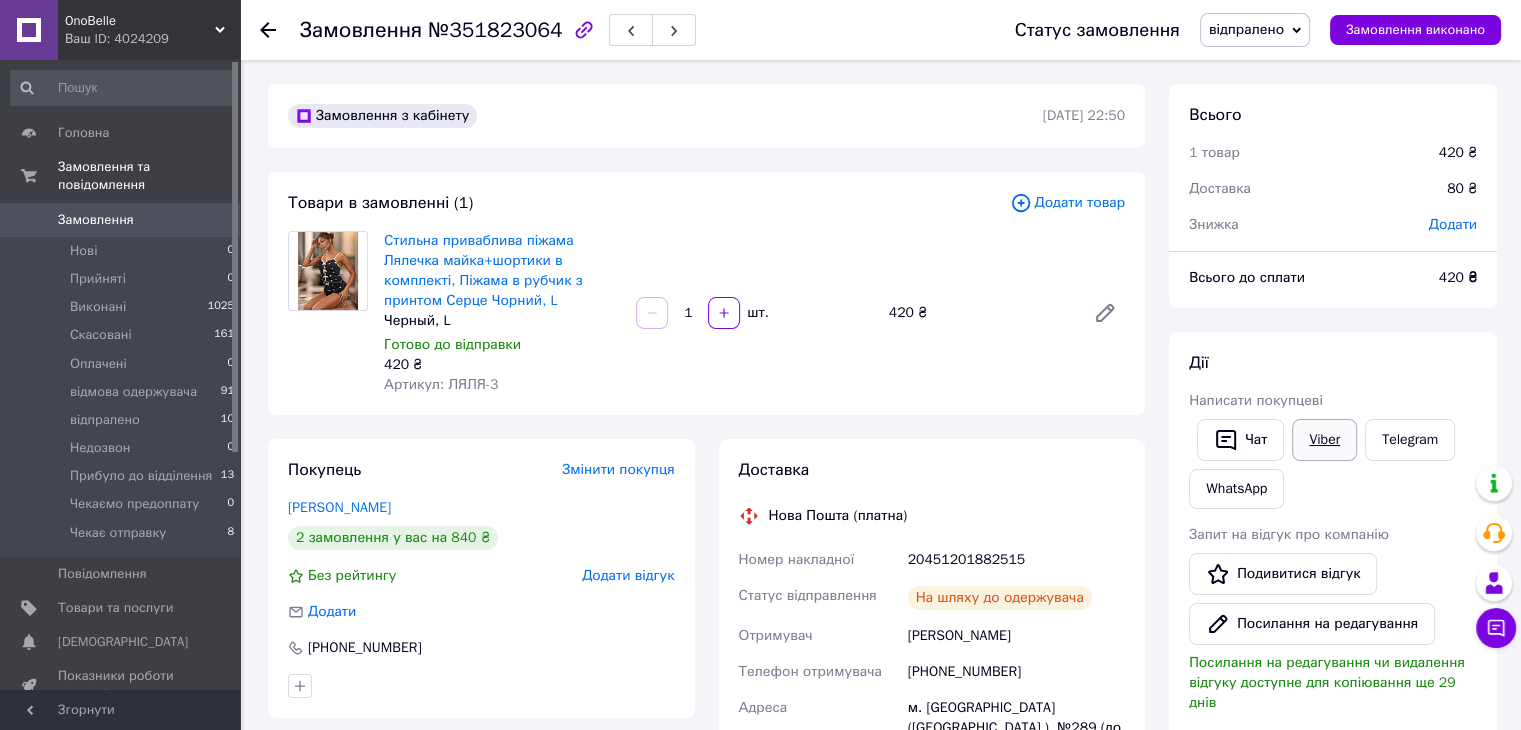 click on "Viber" at bounding box center (1324, 440) 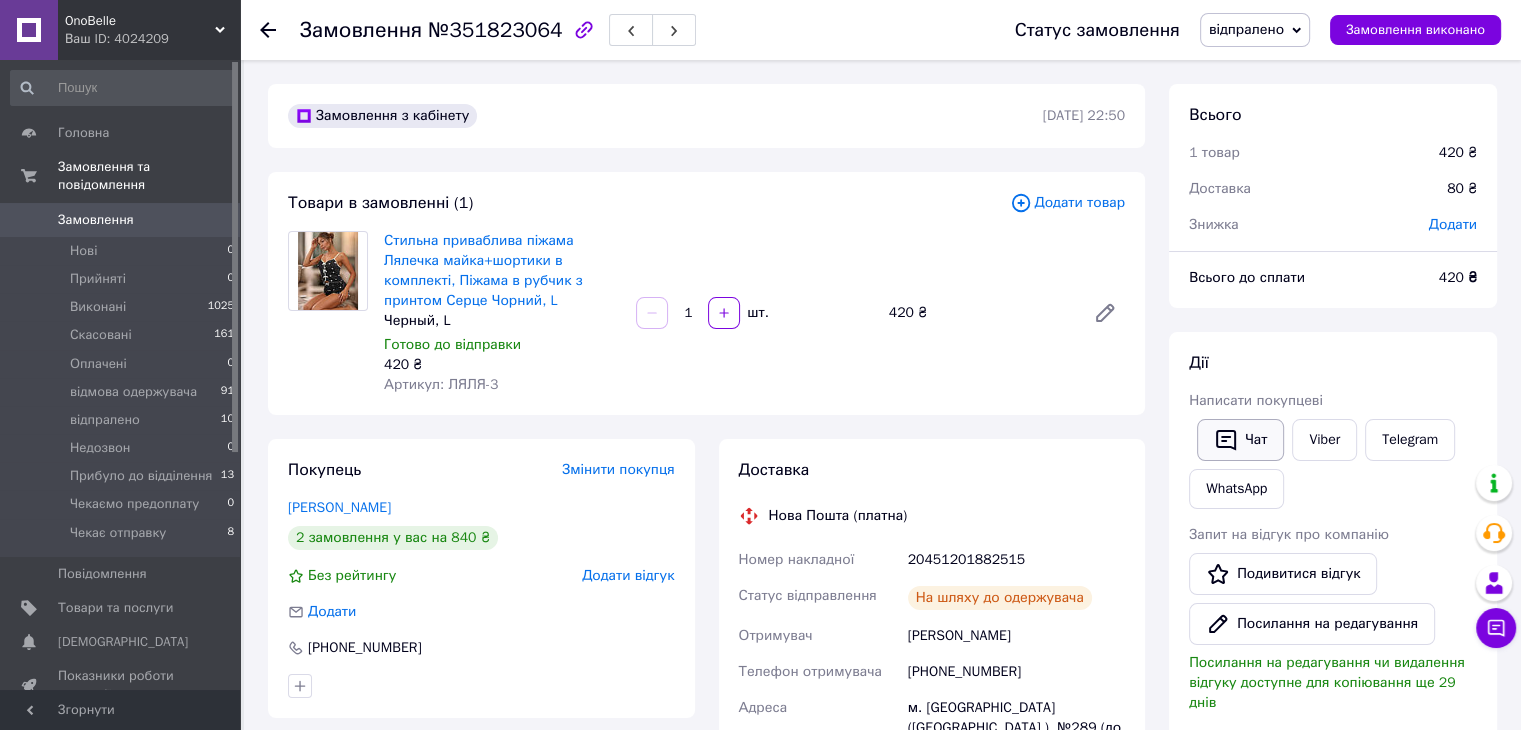 click on "Чат" at bounding box center (1240, 440) 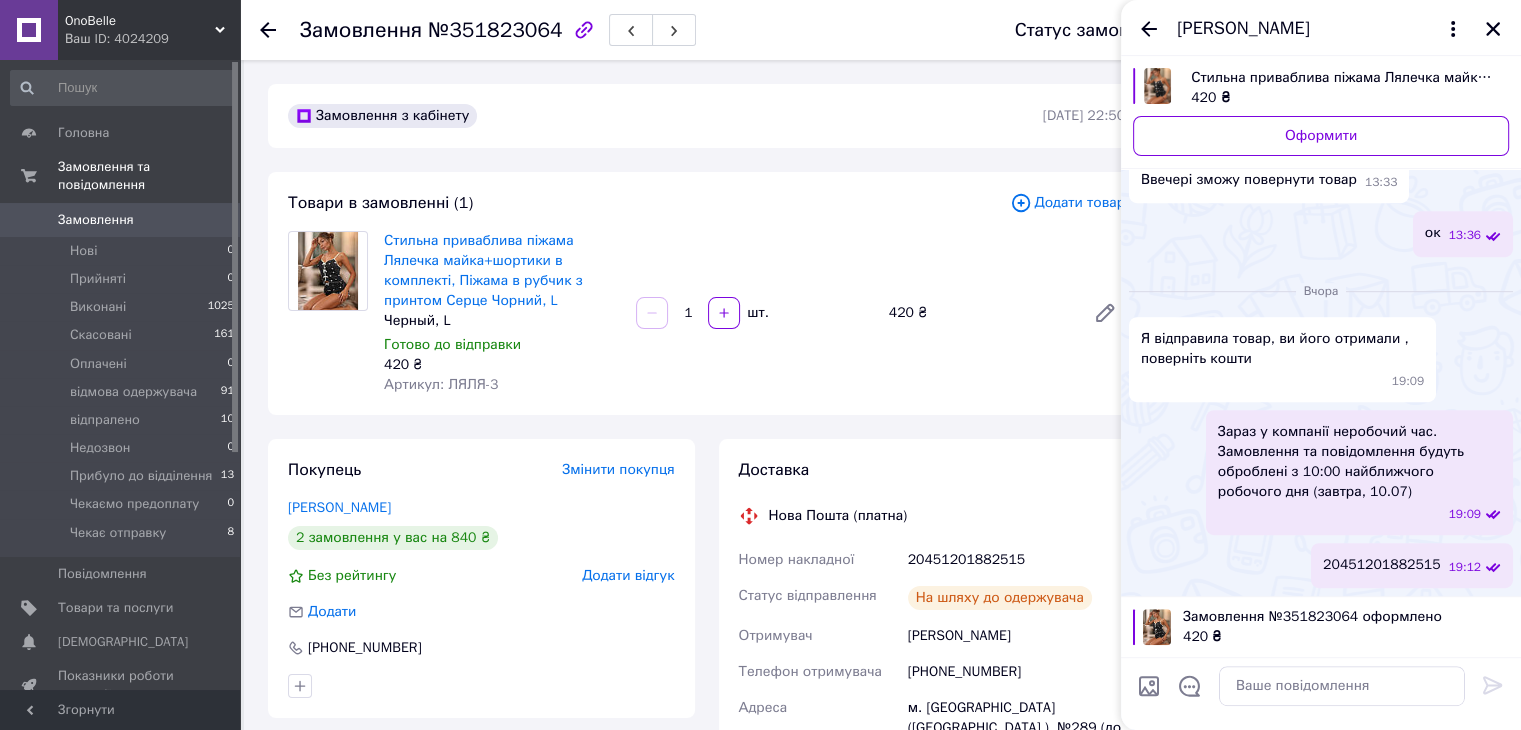scroll, scrollTop: 2630, scrollLeft: 0, axis: vertical 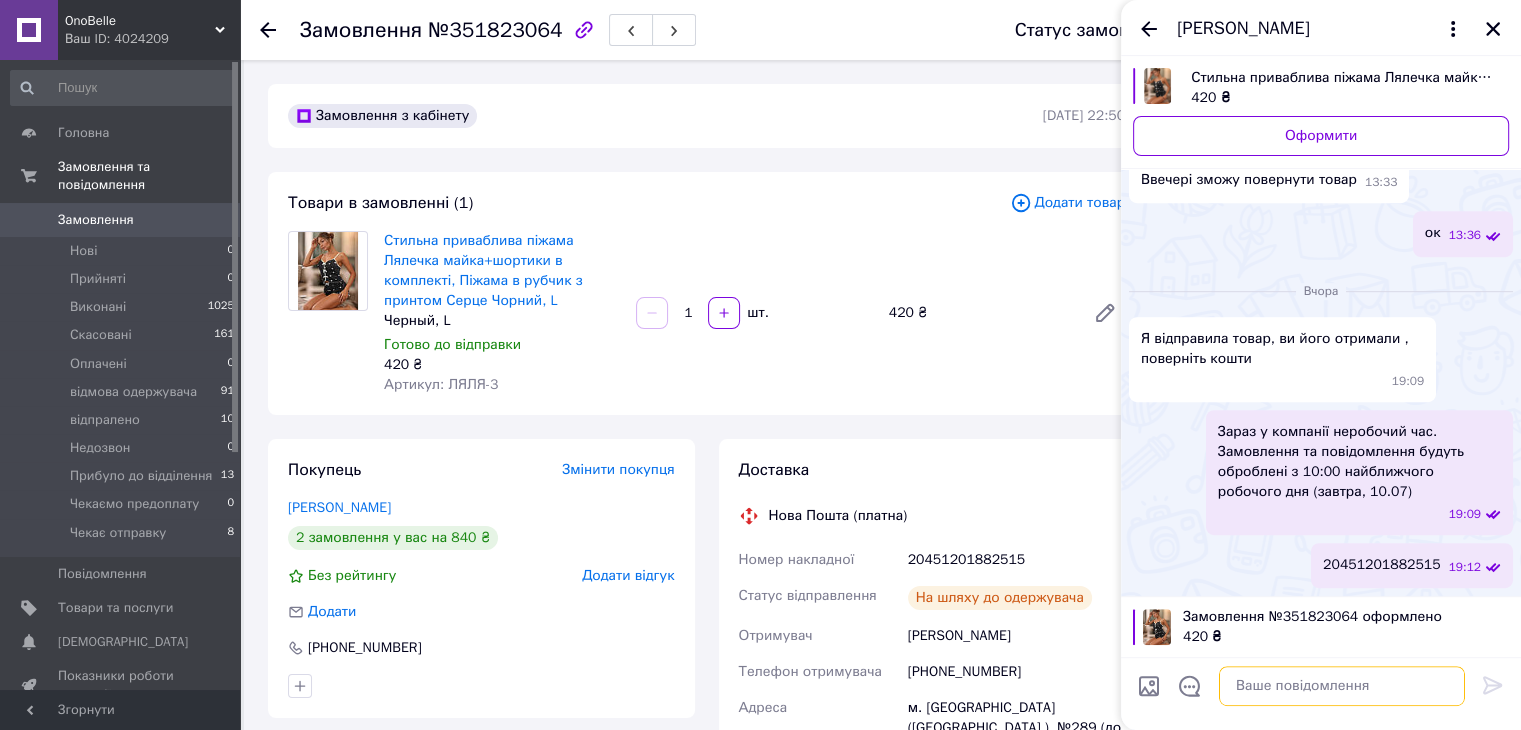 click at bounding box center [1342, 686] 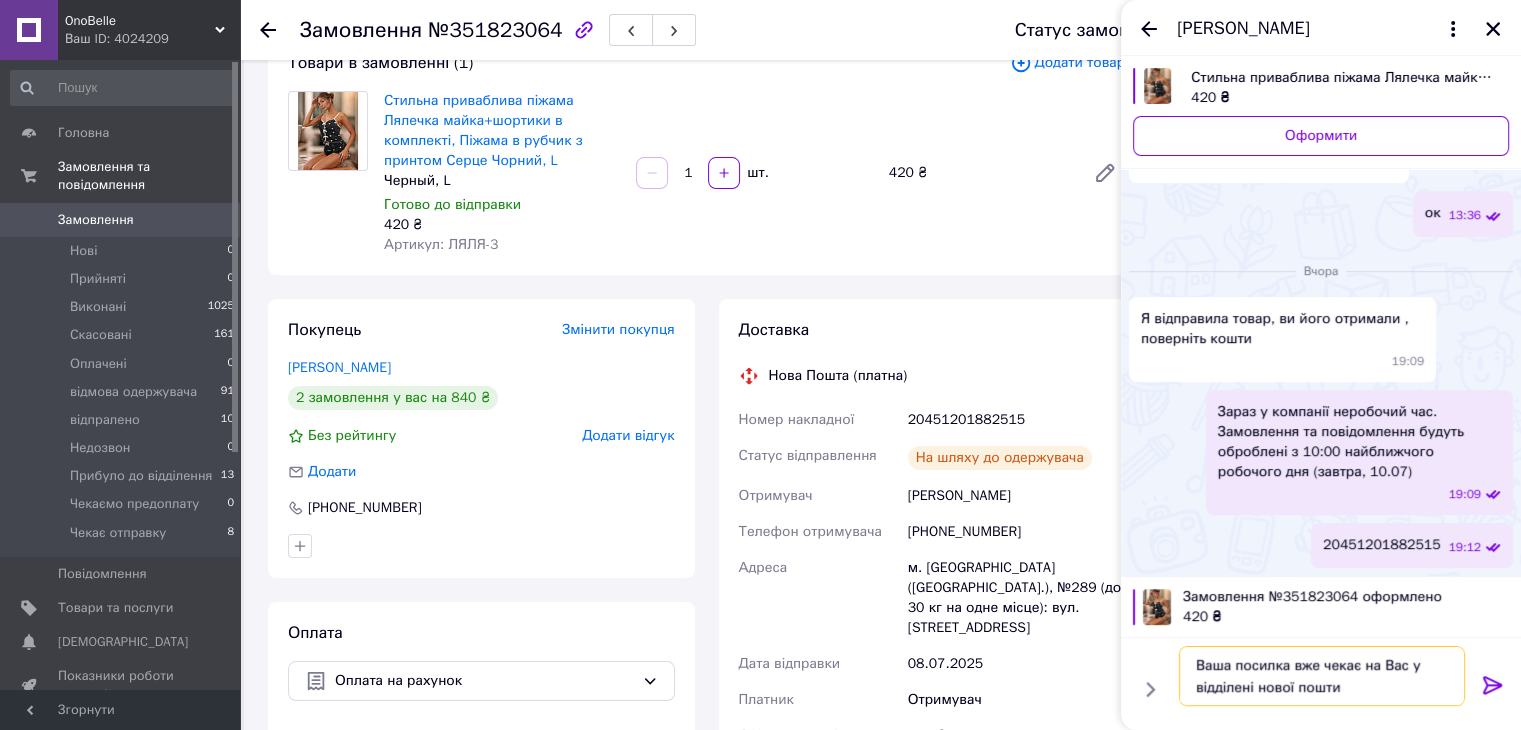 scroll, scrollTop: 200, scrollLeft: 0, axis: vertical 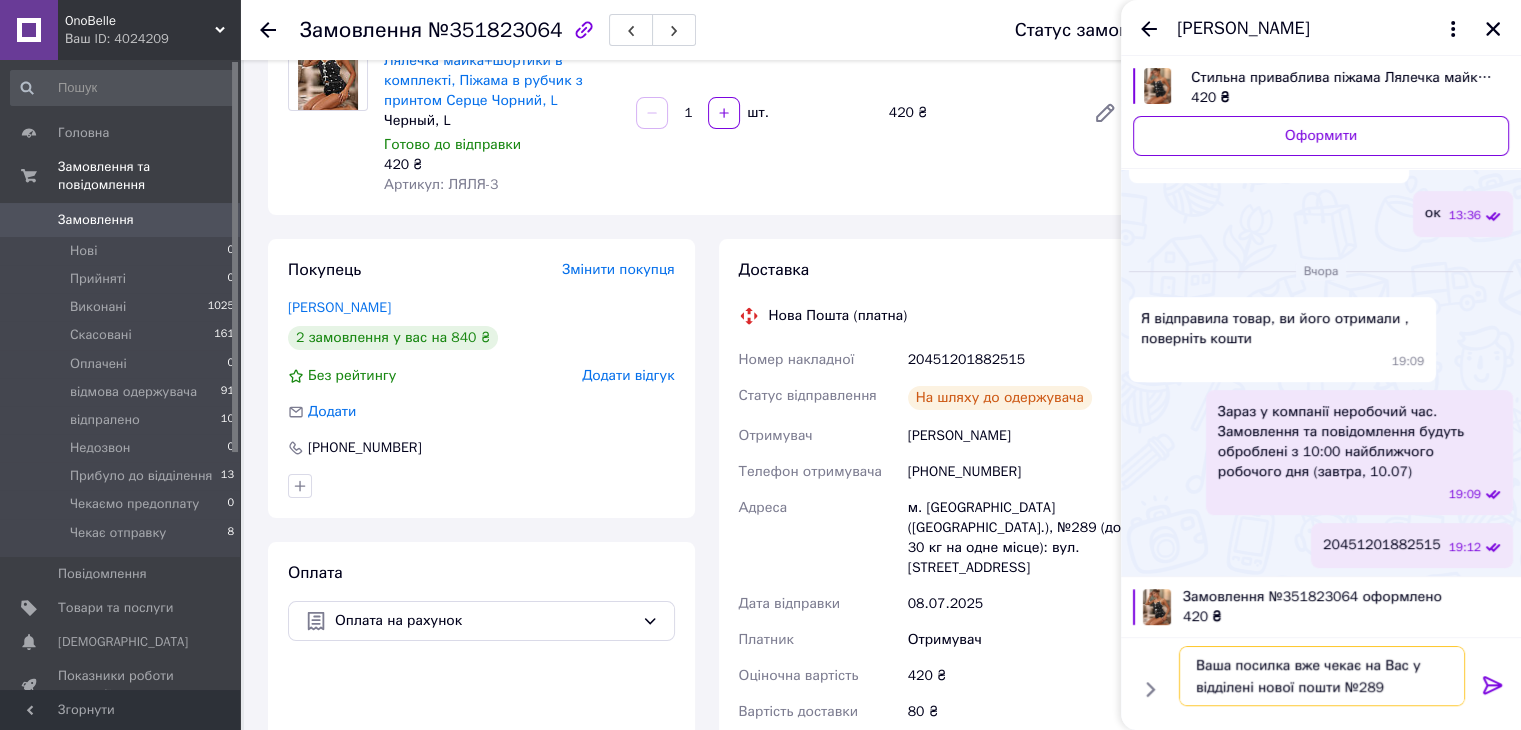 type on "Ваша посилка вже чекає на Вас у відділені нової пошти №289" 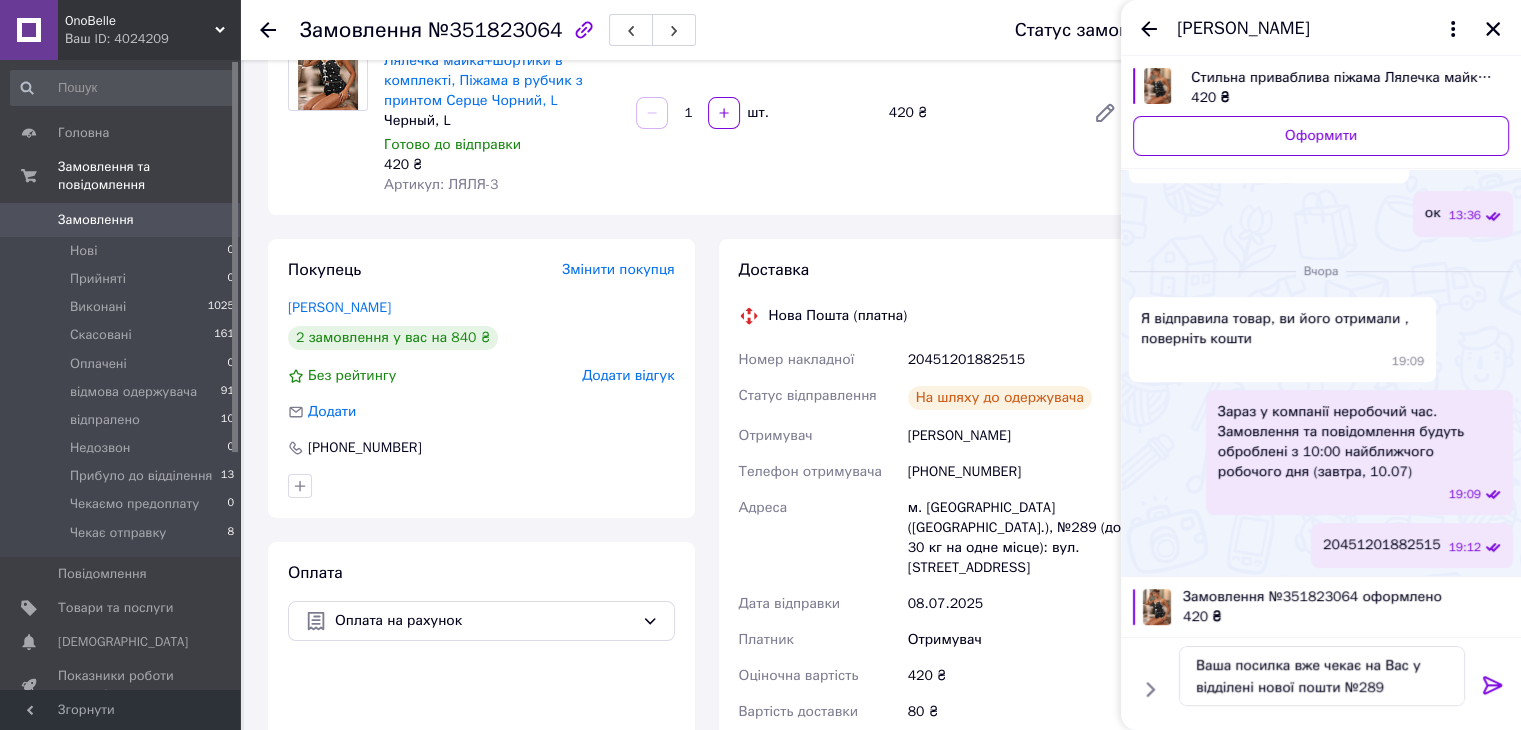 click 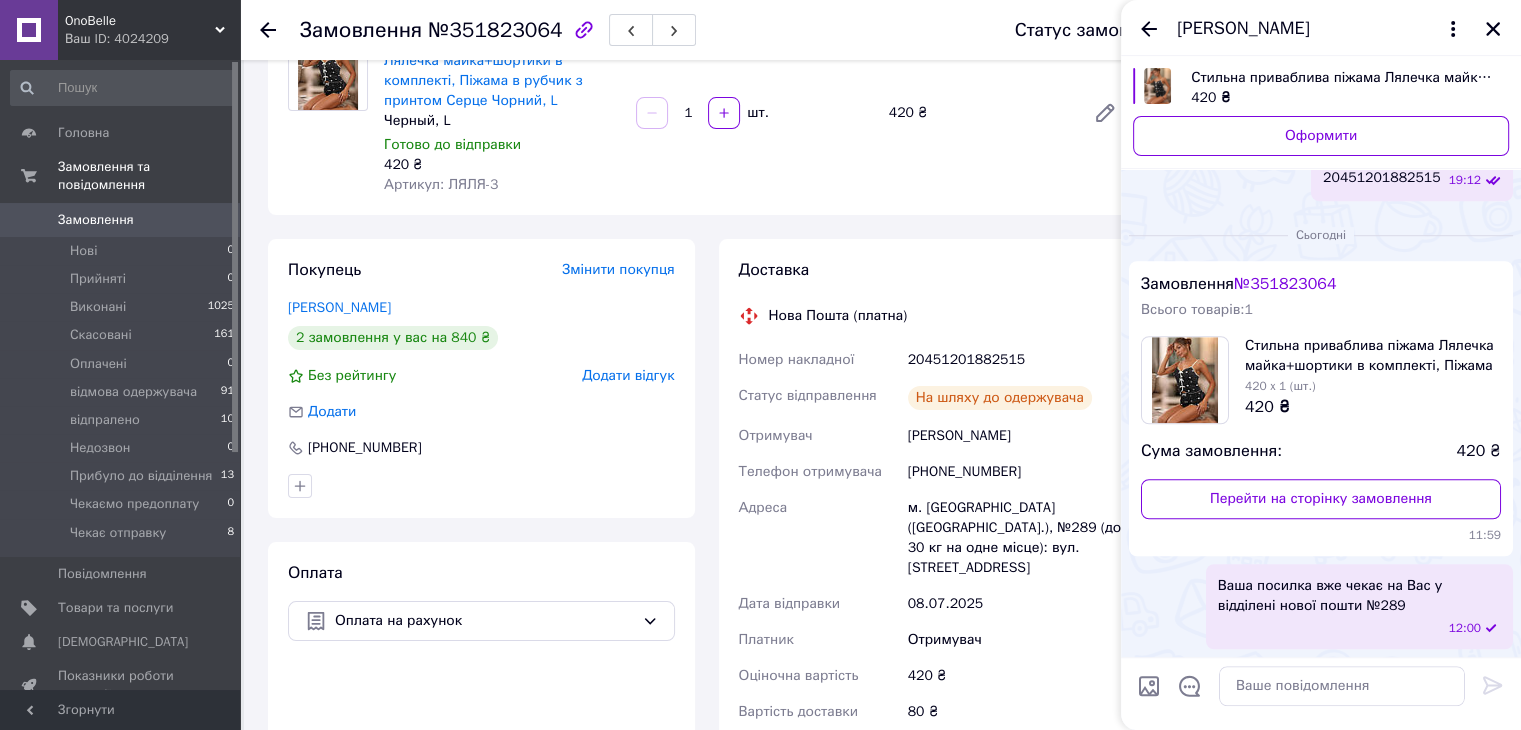 scroll, scrollTop: 3017, scrollLeft: 0, axis: vertical 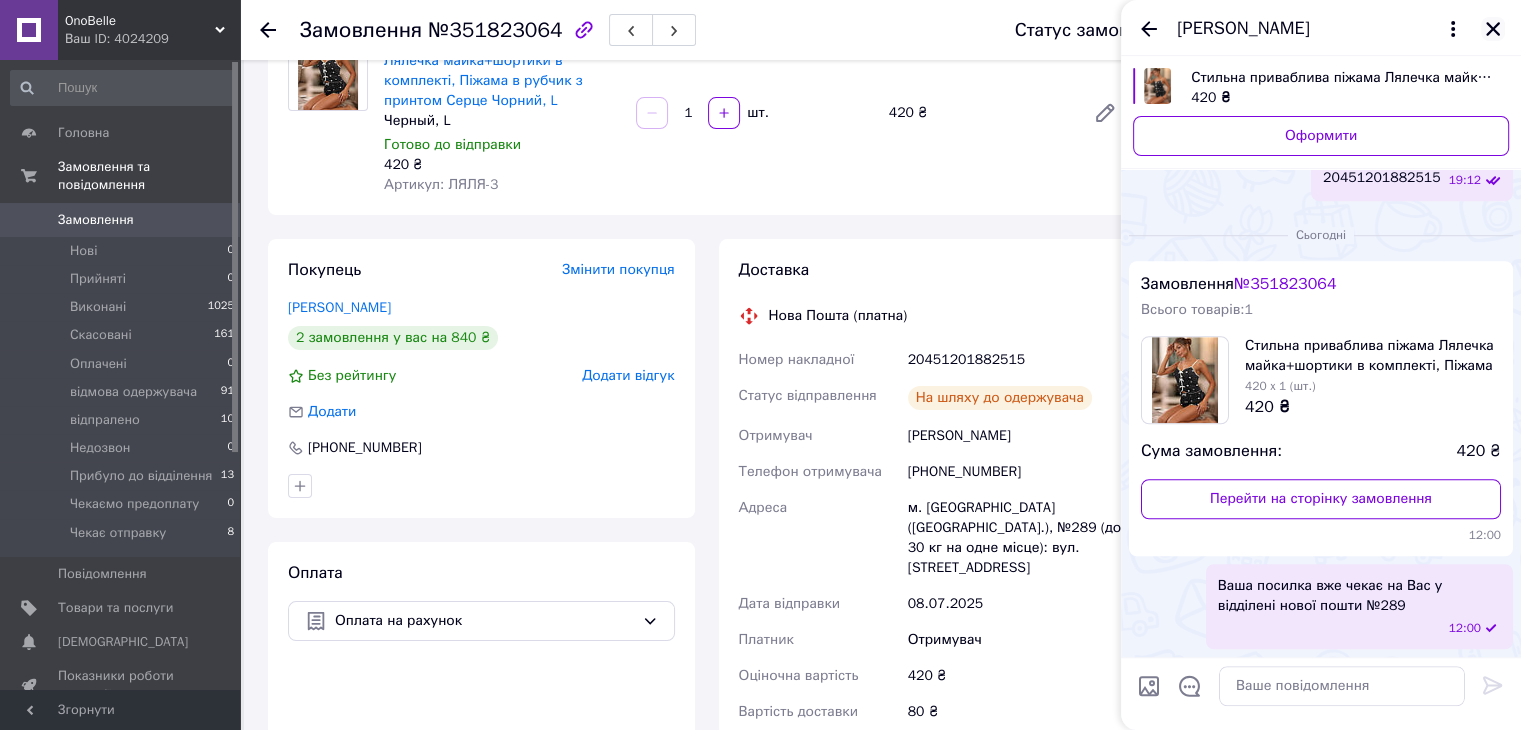 click 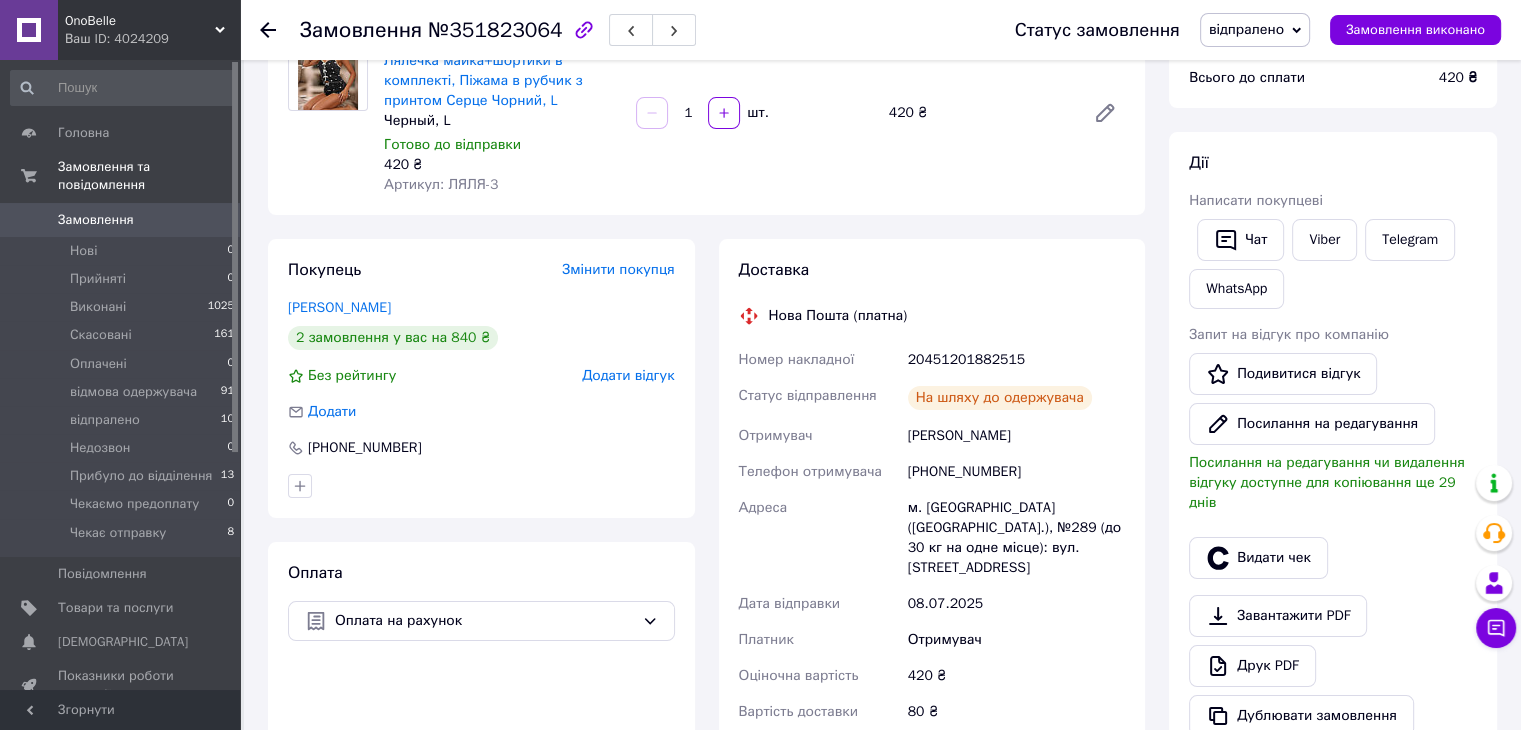 click 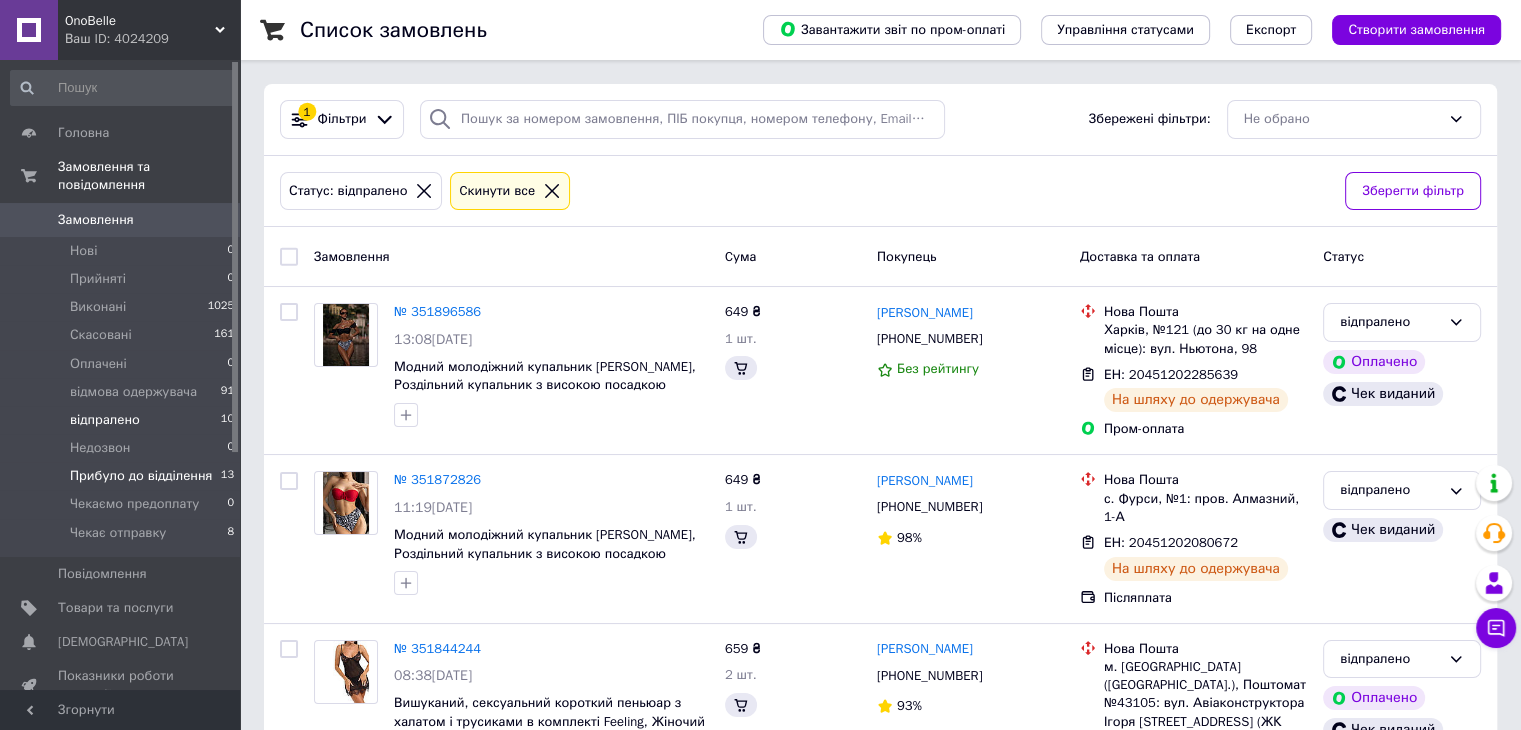 click on "Прибуло до відділення" at bounding box center [141, 476] 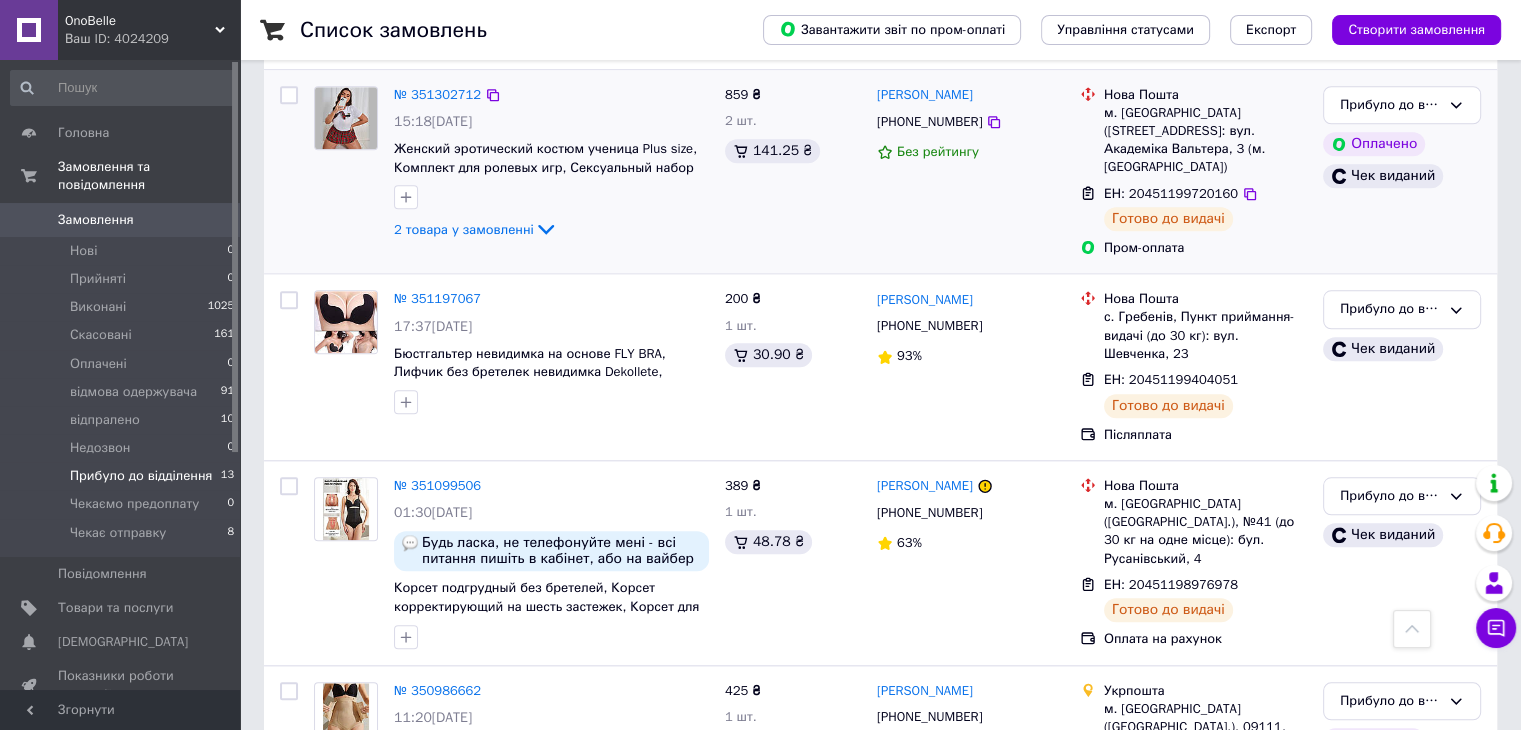 scroll, scrollTop: 1954, scrollLeft: 0, axis: vertical 